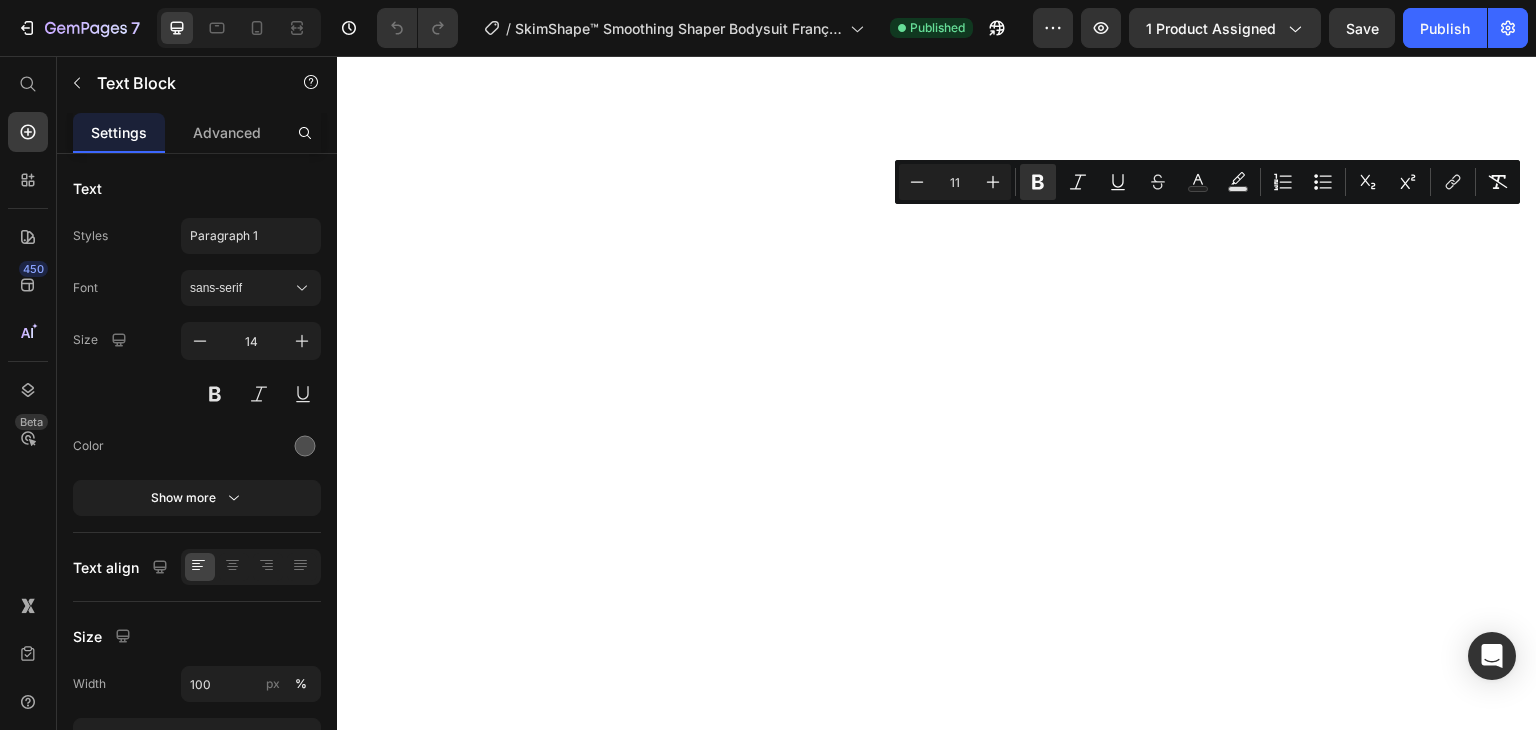 scroll, scrollTop: 0, scrollLeft: 0, axis: both 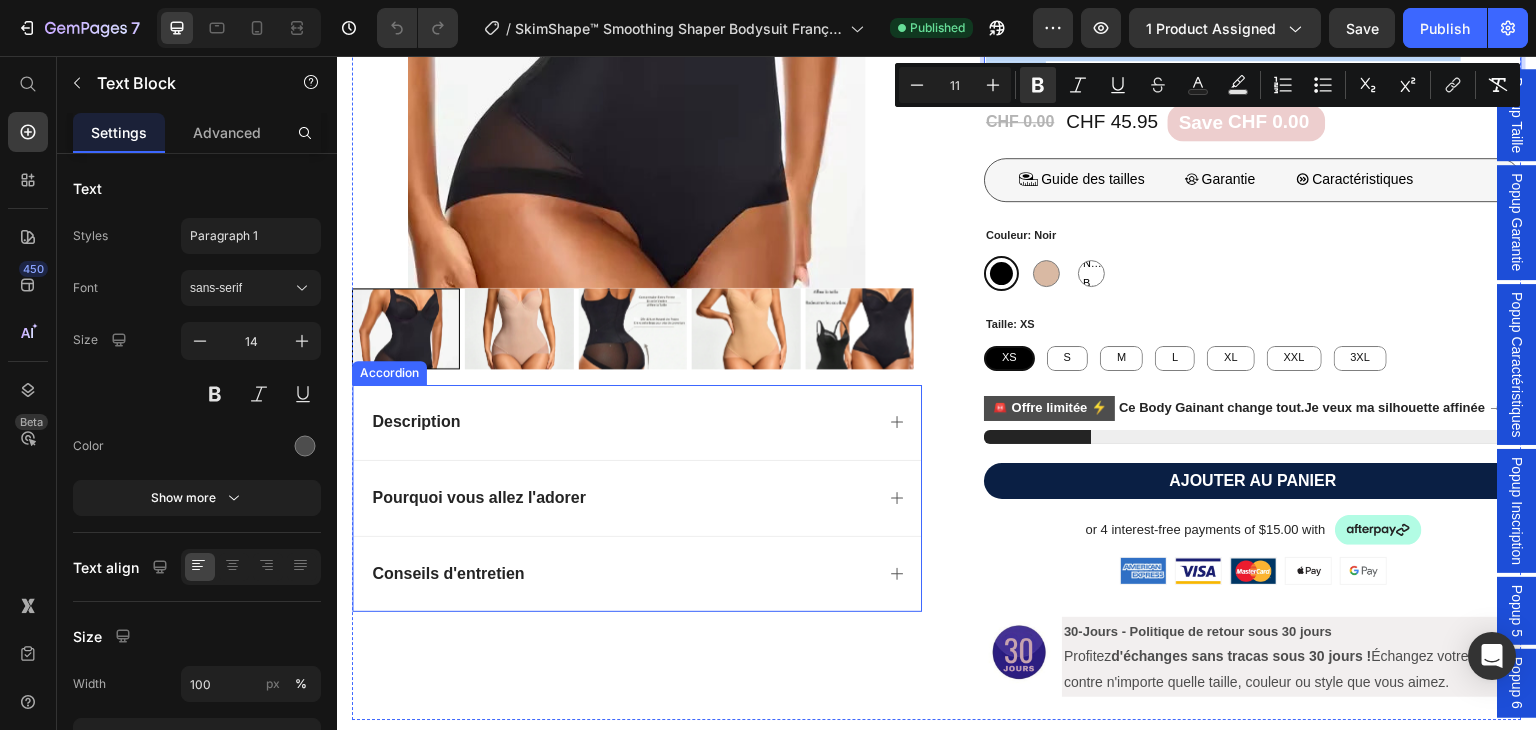 click 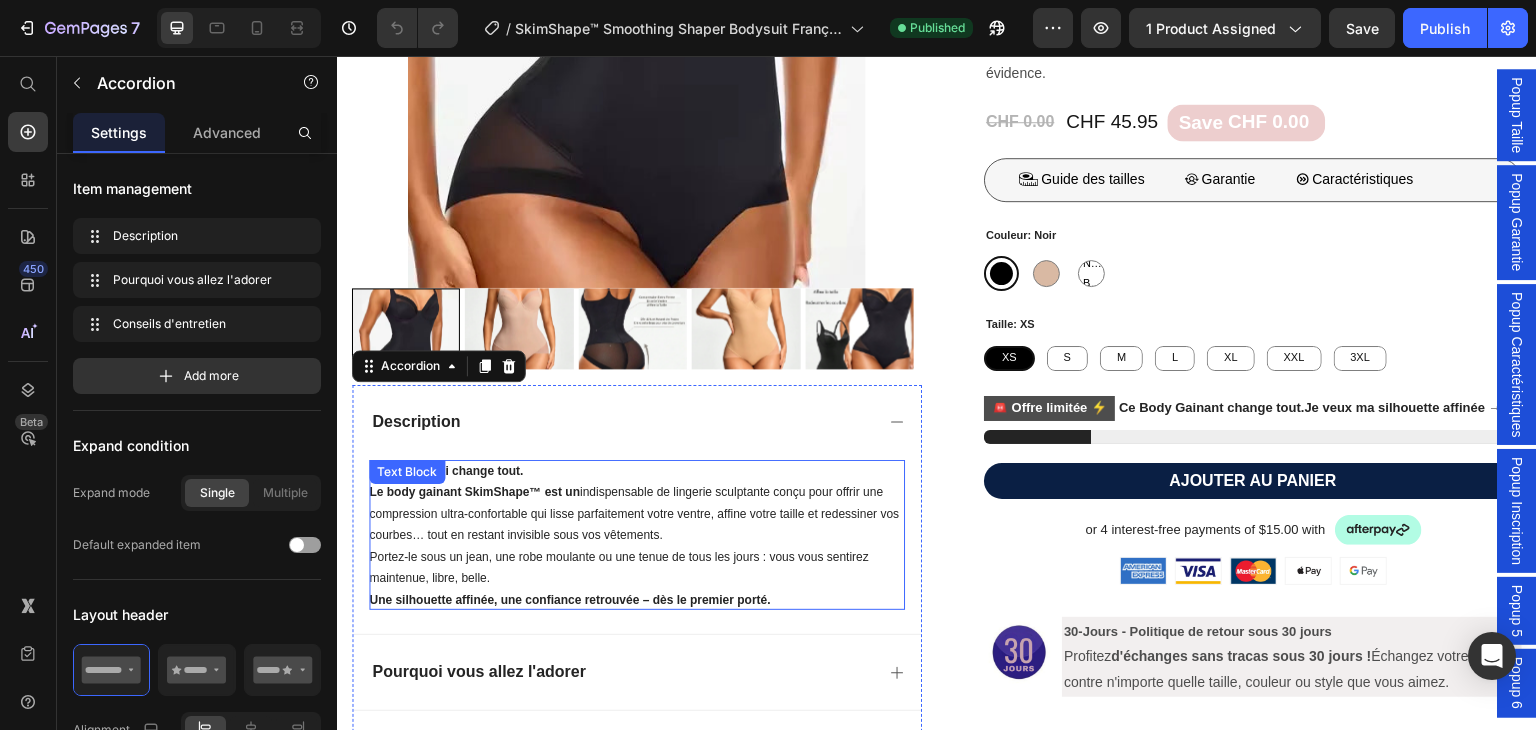 click on "Une silhouette affinée, une confiance retrouvée – dès le premier porté." at bounding box center (637, 600) 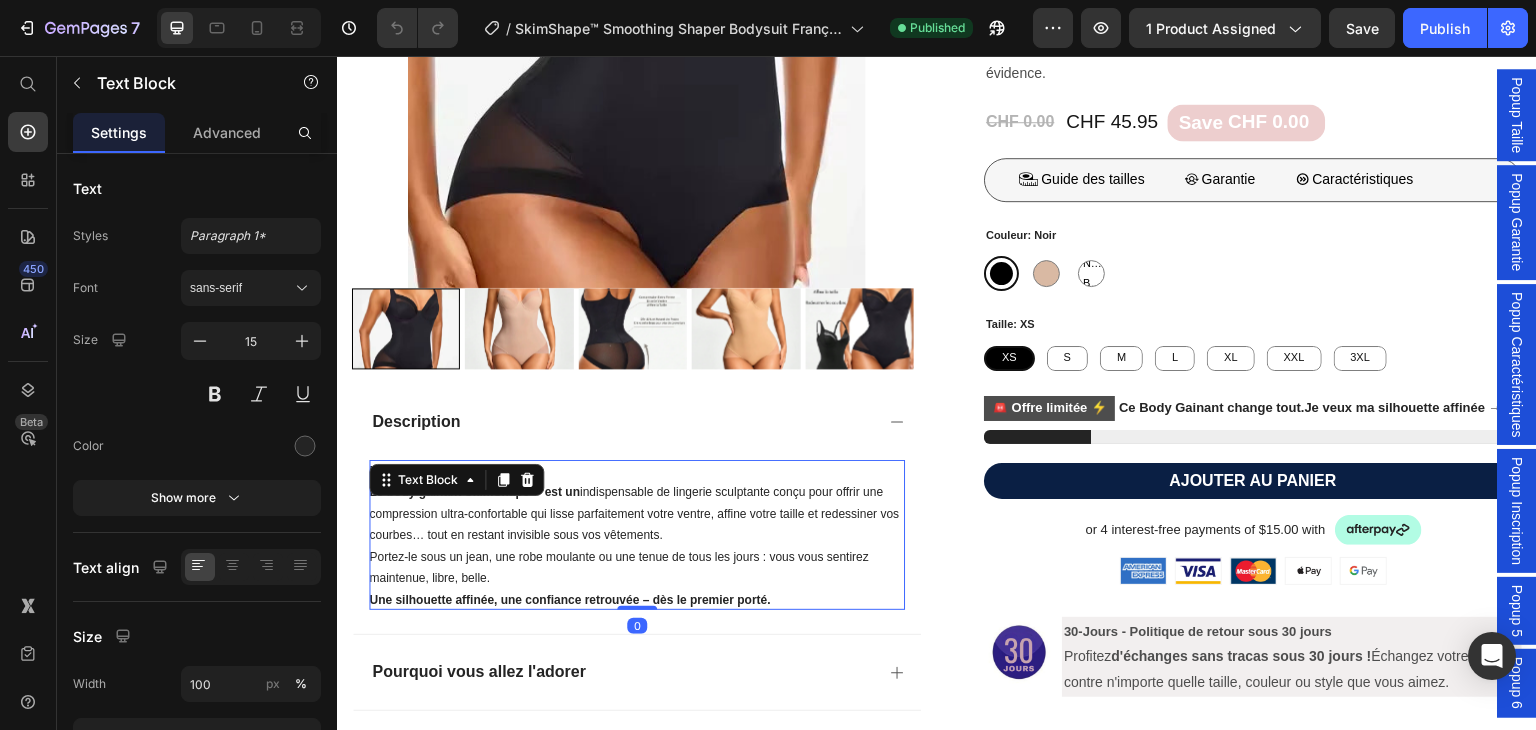 click on "Une silhouette affinée, une confiance retrouvée – dès le premier porté." at bounding box center (637, 600) 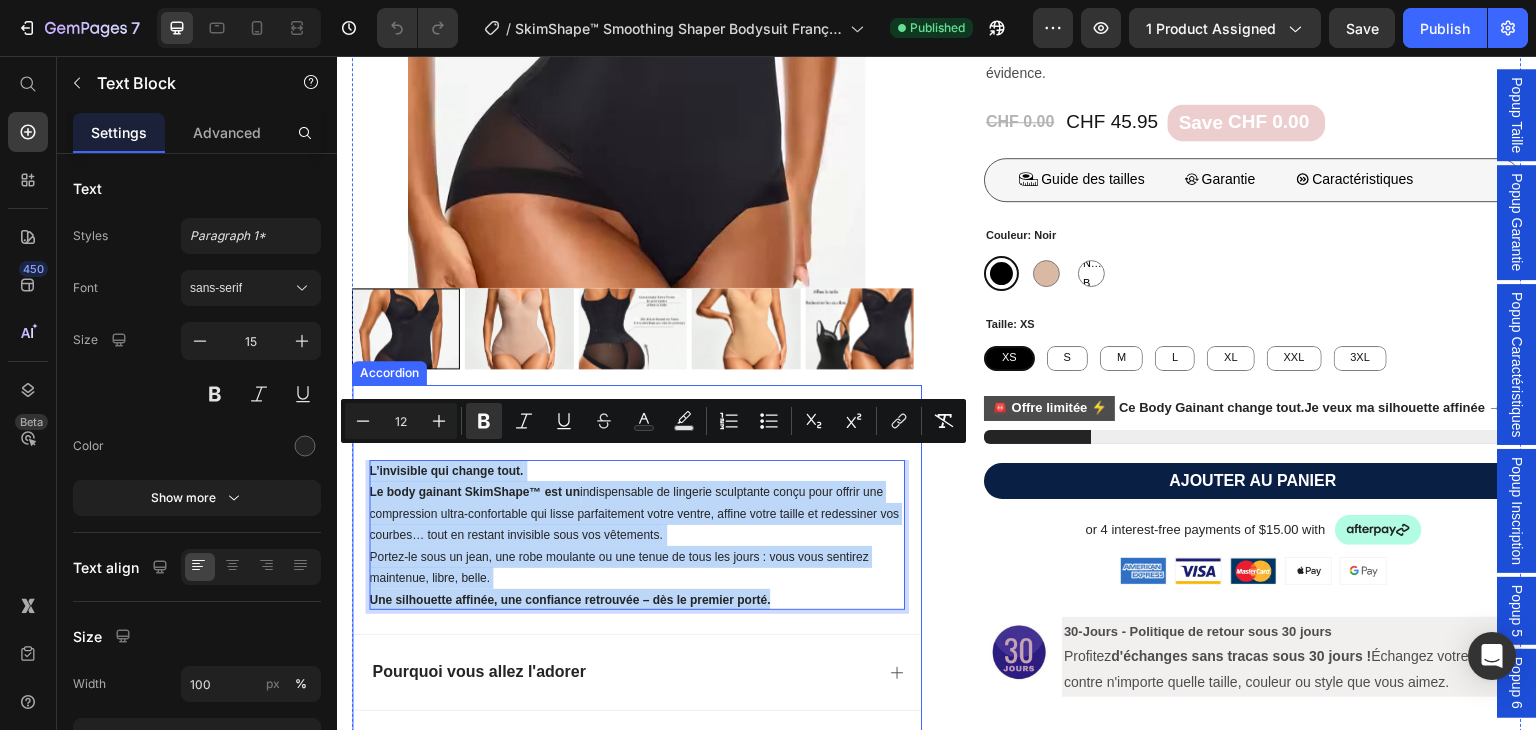 drag, startPoint x: 781, startPoint y: 581, endPoint x: 368, endPoint y: 459, distance: 430.64255 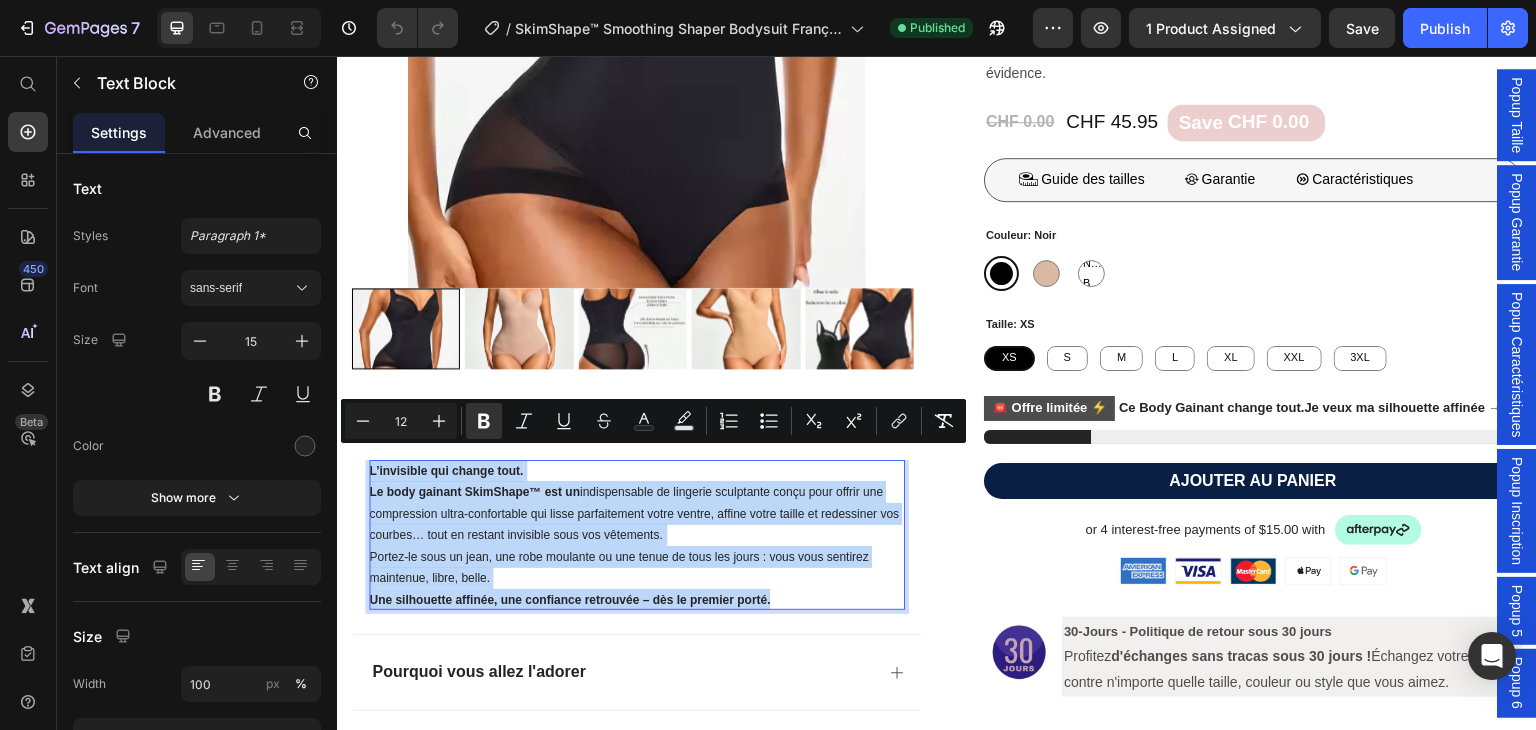 copy on "L’invisible qui change tout. Le body gainant SkimShape™ est un indispensable de lingerie sculptante conçu pour offrir une compression ultra-confortable qui lisse parfaitement votre ventre, affine votre taille et redessiner vos courbes… tout en restant invisible sous vos vêtements. Portez-le sous un jean, une robe moulante ou une tenue de tous les jours : vous vous sentirez maintenue, libre, belle. Une silhouette affinée, une confiance retrouvée – dès le premier porté." 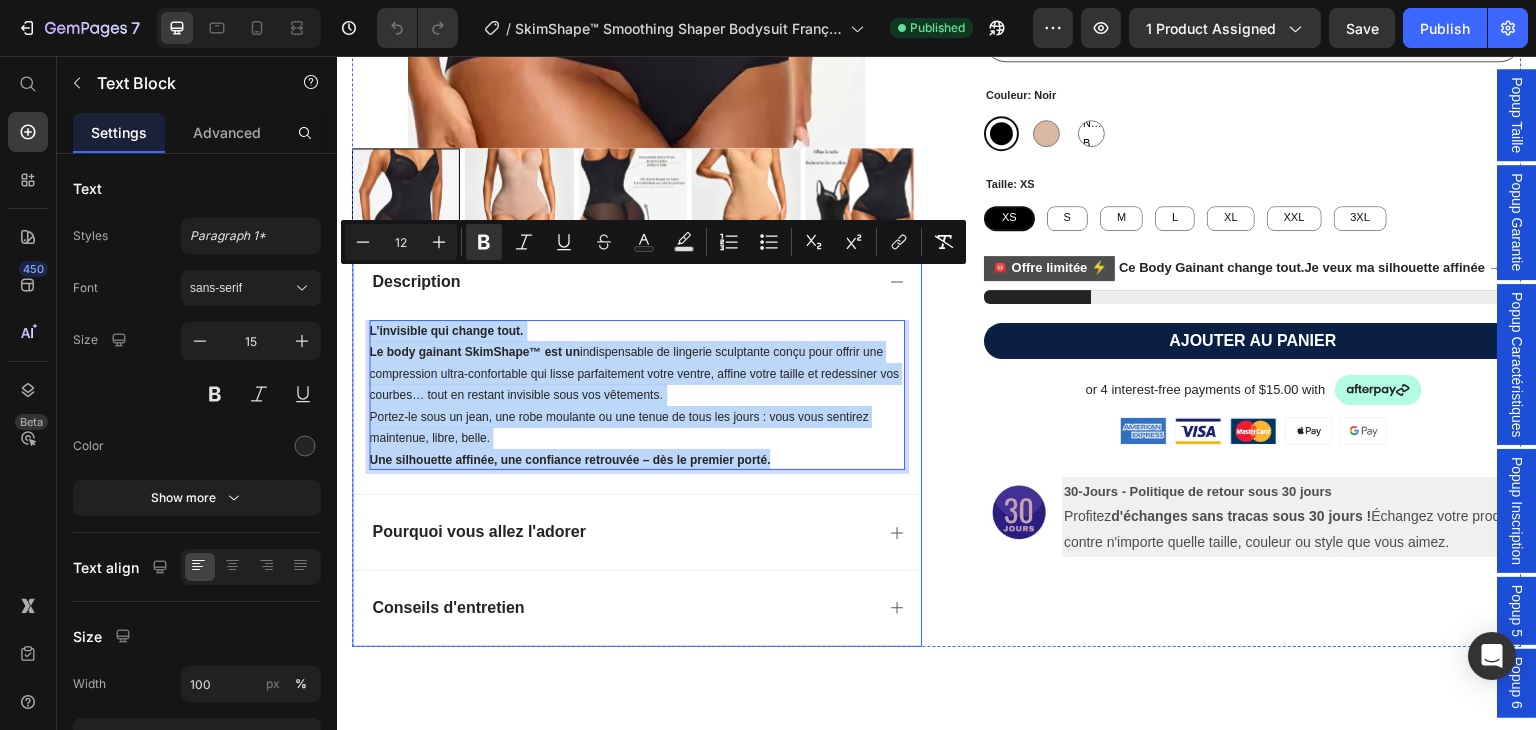 scroll, scrollTop: 700, scrollLeft: 0, axis: vertical 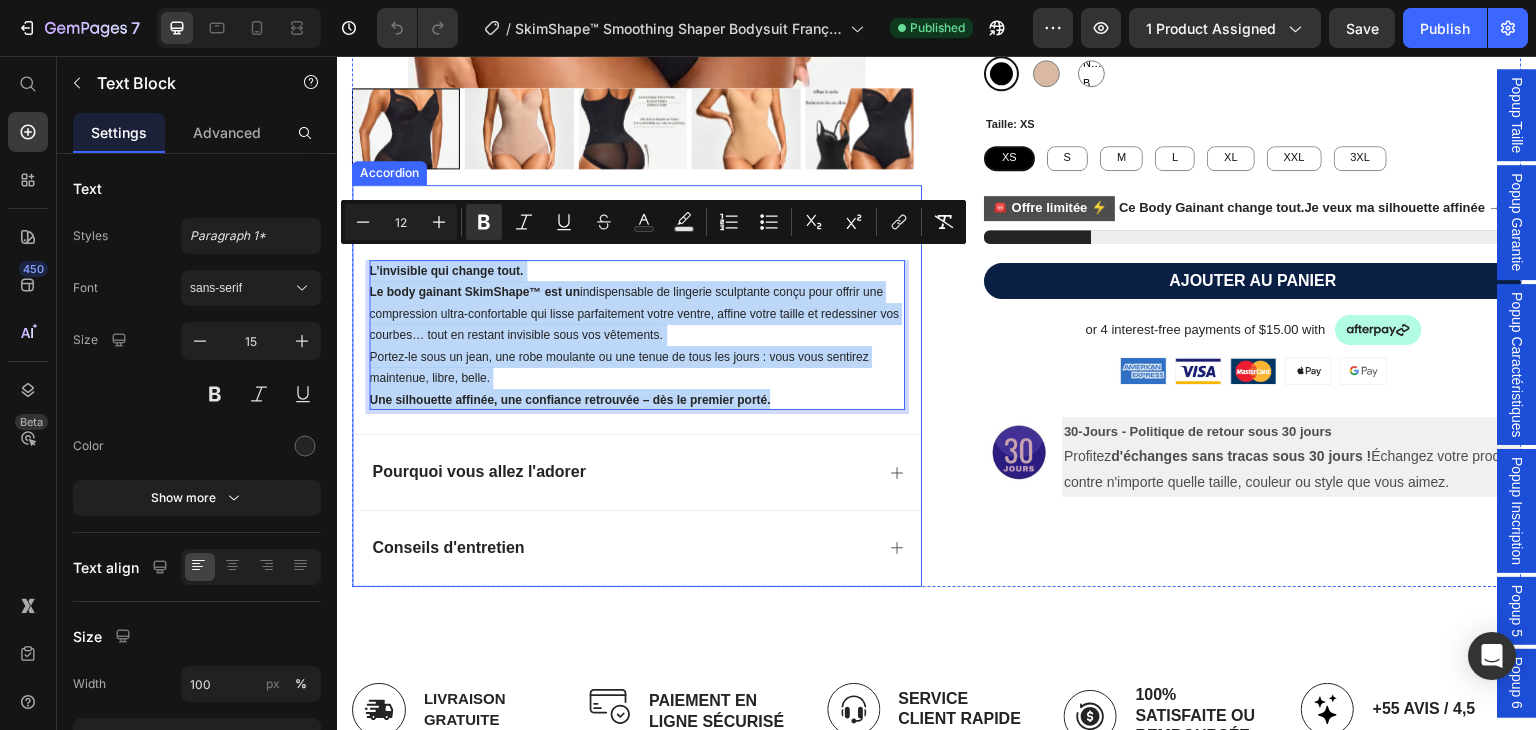 click 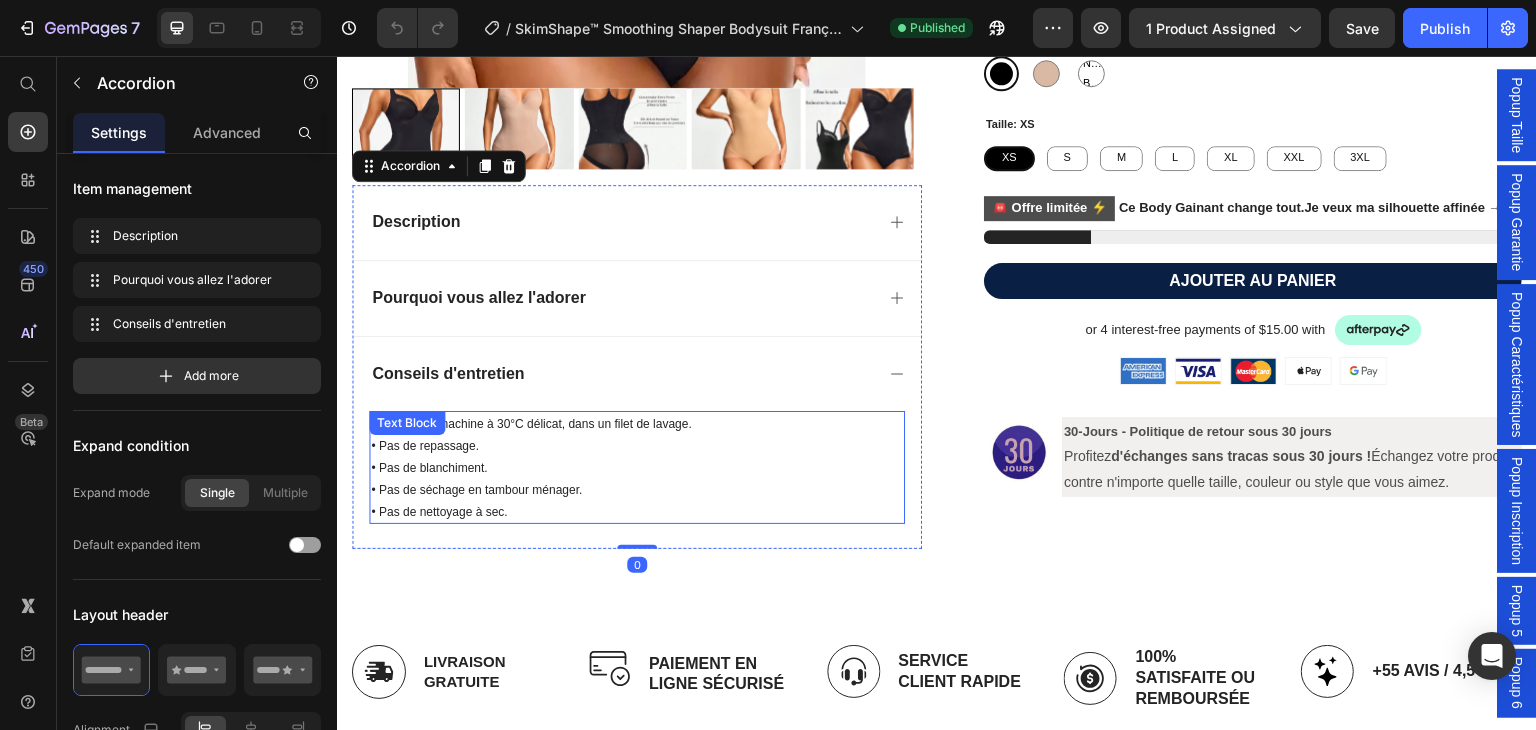 click on "• Lavage en machine à 30°C délicat, dans un filet de lavage. • Pas de repassage. • Pas de blanchiment. • Pas de séchage en tambour ménager. • Pas de nettoyage à sec." at bounding box center (637, 467) 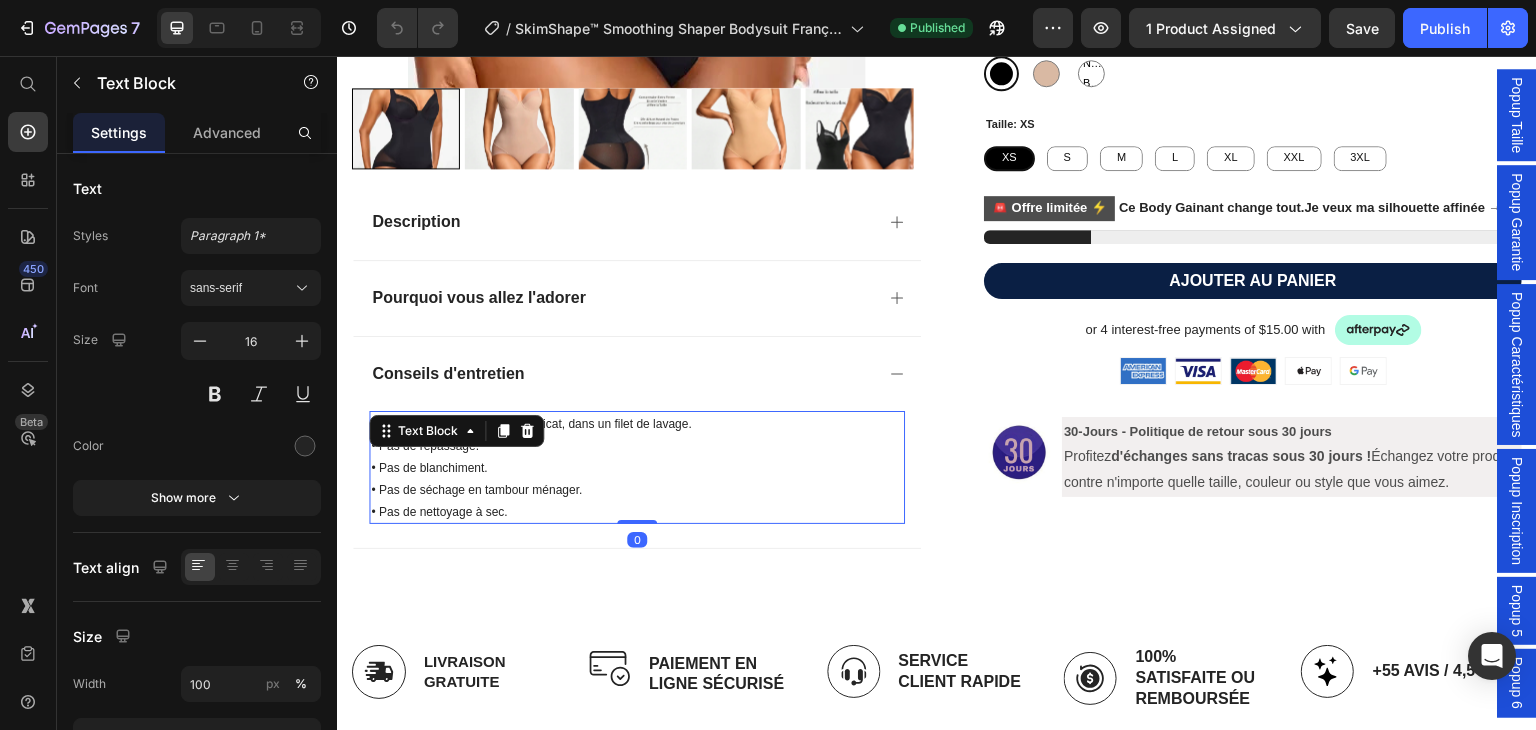click on "• Lavage en machine à 30°C délicat, dans un filet de lavage. • Pas de repassage. • Pas de blanchiment. • Pas de séchage en tambour ménager. • Pas de nettoyage à sec." at bounding box center [637, 467] 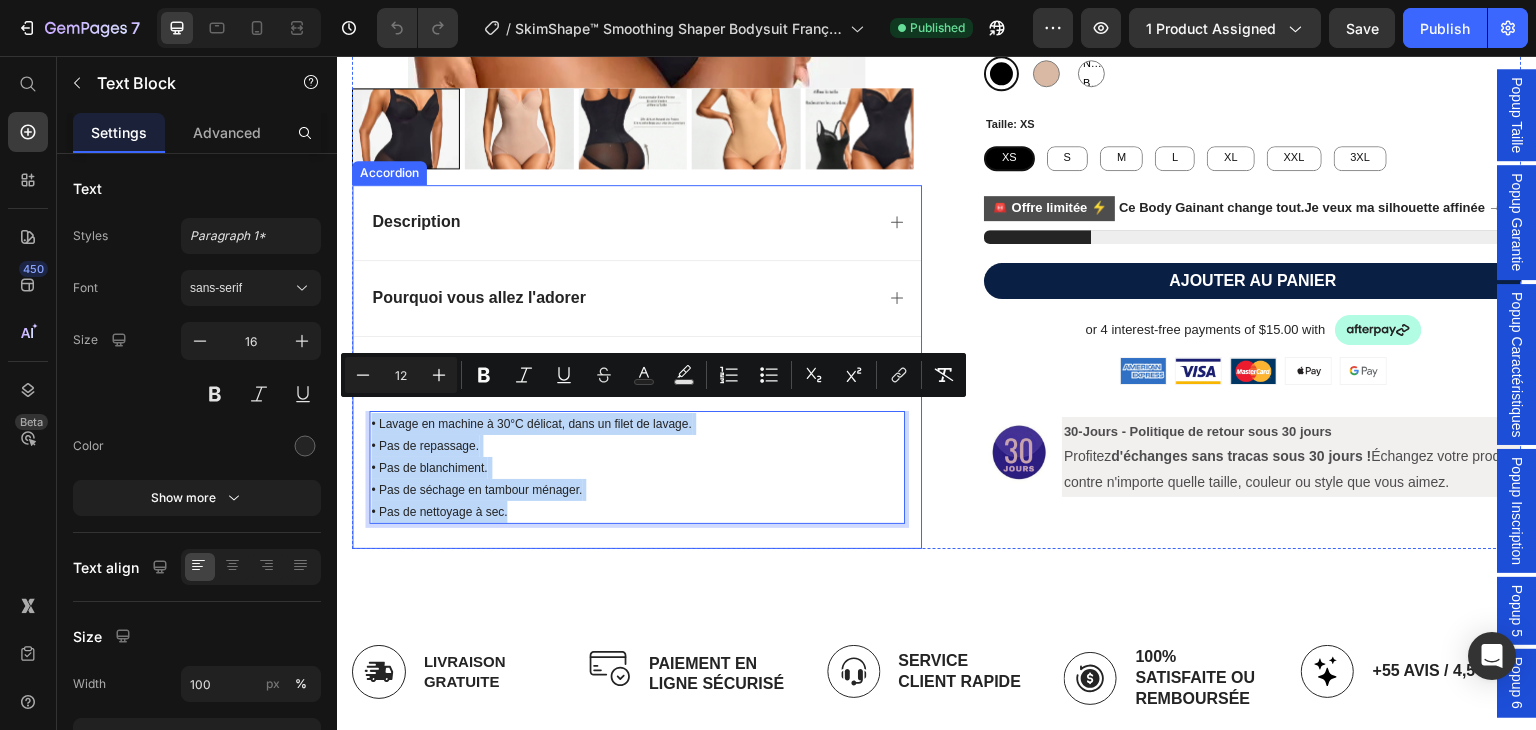 drag, startPoint x: 528, startPoint y: 505, endPoint x: 366, endPoint y: 411, distance: 187.29655 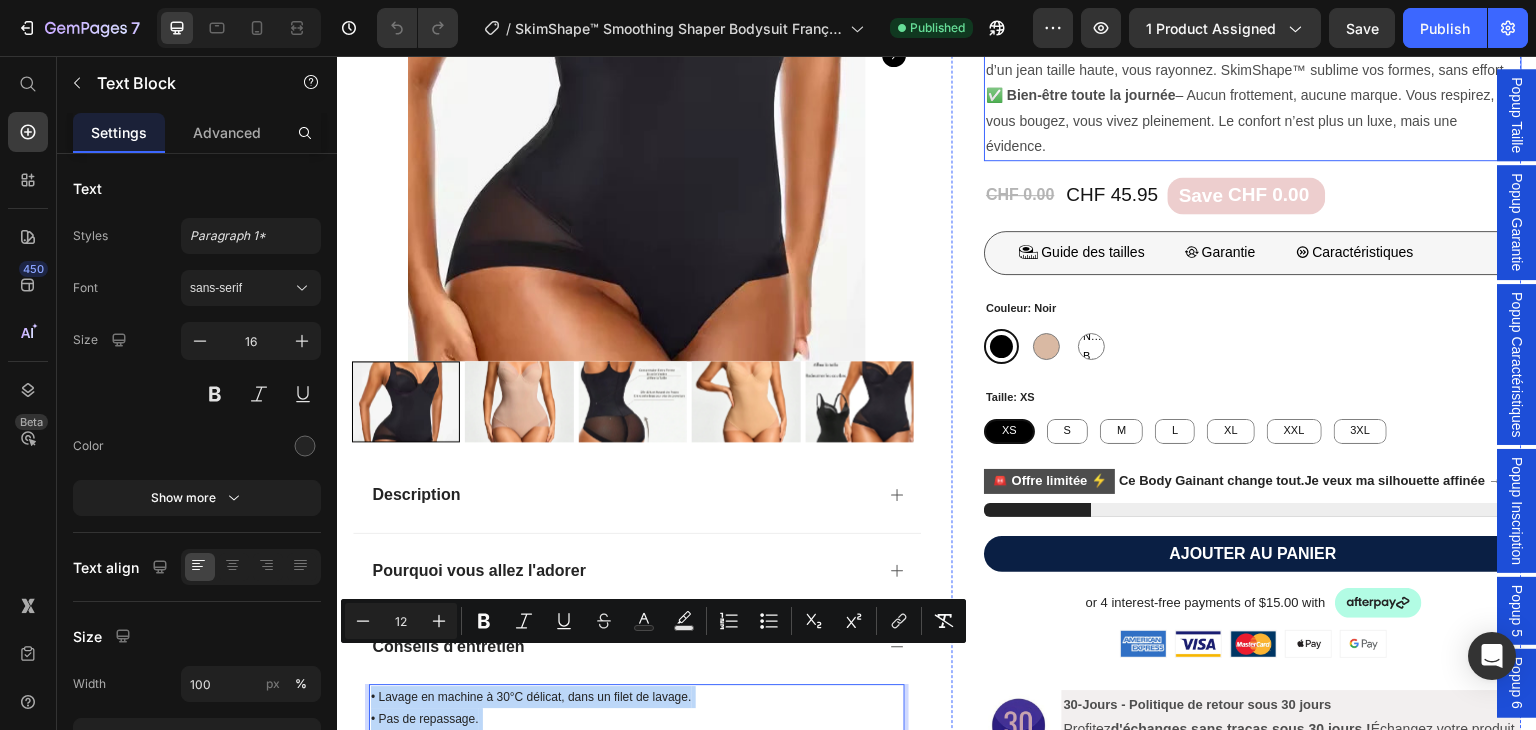 scroll, scrollTop: 500, scrollLeft: 0, axis: vertical 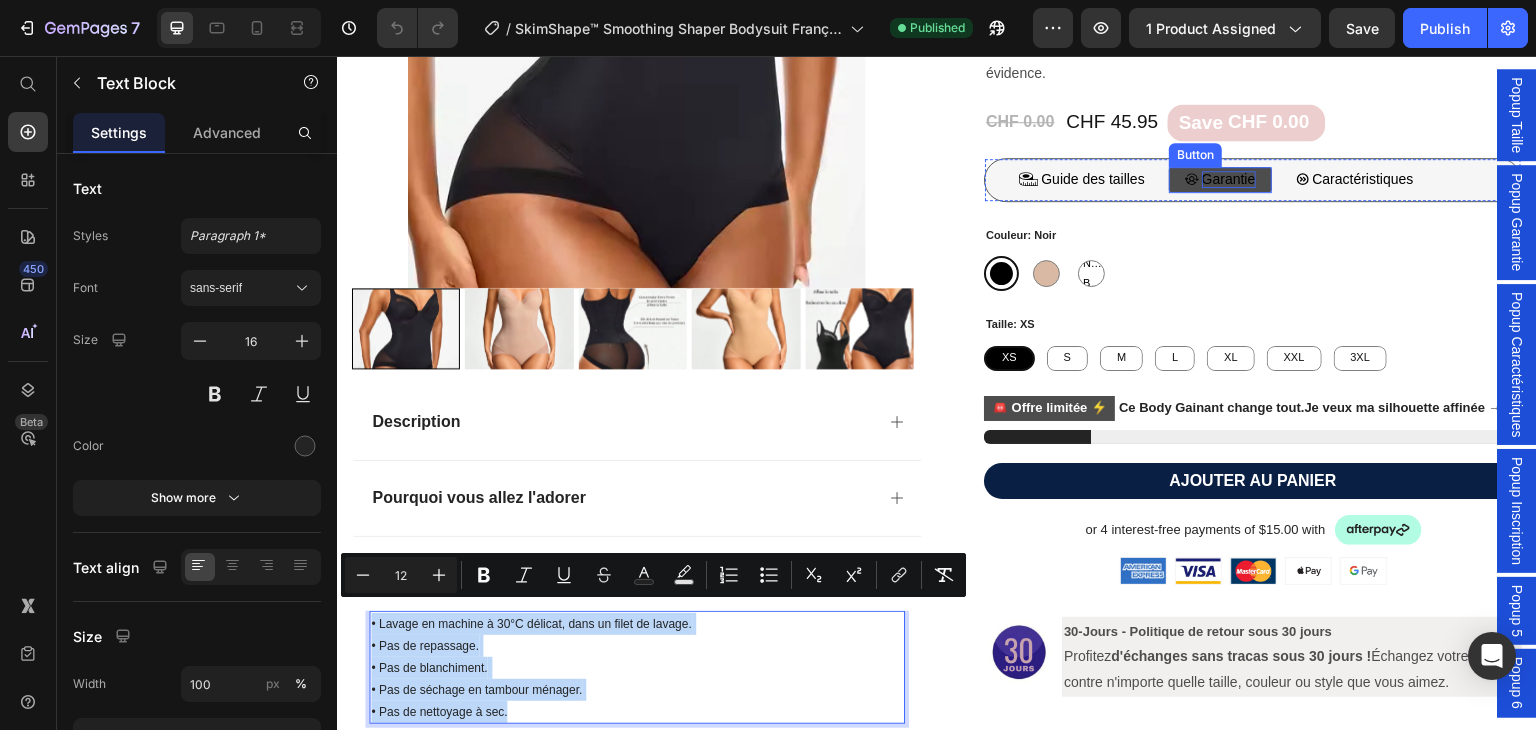 click on "Garantie" at bounding box center [1229, 179] 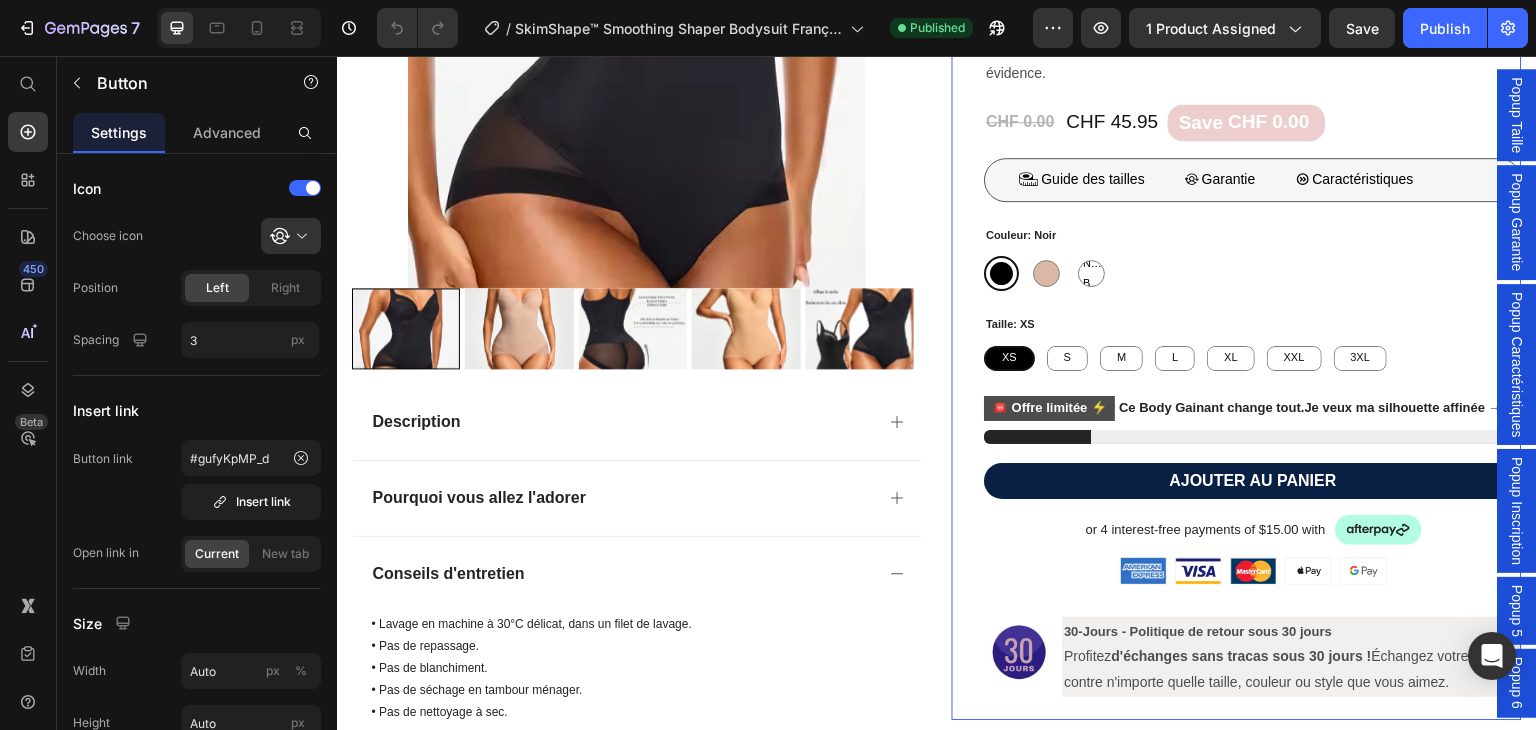 click on "Icon Icon Icon Icon
Icon Icon List 52+ Avis Vérifiés! Text Block Row Body Gainant Invisible SkimShape™ – Confort Sculptant et Silhouette Sublimée Product Title Libérez Votre Confiance - Révélez votre féminité avec puissance et douceur. ✅ Sérénité au quotidien – Vous n’avez plus à réfléchir à ce que vous allez porter ou à vous soucier du regard des autres. Vous êtes en paix avec votre corps. ✅ Féminité célébrée, complexes oubliés – Le body épouse vos courbes avec douceur et vous réconcilie avec votre ventre, vos hanches, votre poitrine. Tout devient harmonieux. ✅ Effet "wow" sous vos tenues préférées – Qu’il s’agisse d’une robe moulante ou d’un jean taille haute, vous rayonnez. SkimShape™ sublime vos formes, sans effort. ✅ Bien-être toute la journée – Aucun frottement, aucune marque. Vous respirez, vous bougez, vous vivez pleinement. Le confort n’est plus un luxe, mais une évidence. Text Block CHF 0.00 Product Price CHF 45.95" at bounding box center [1253, 198] 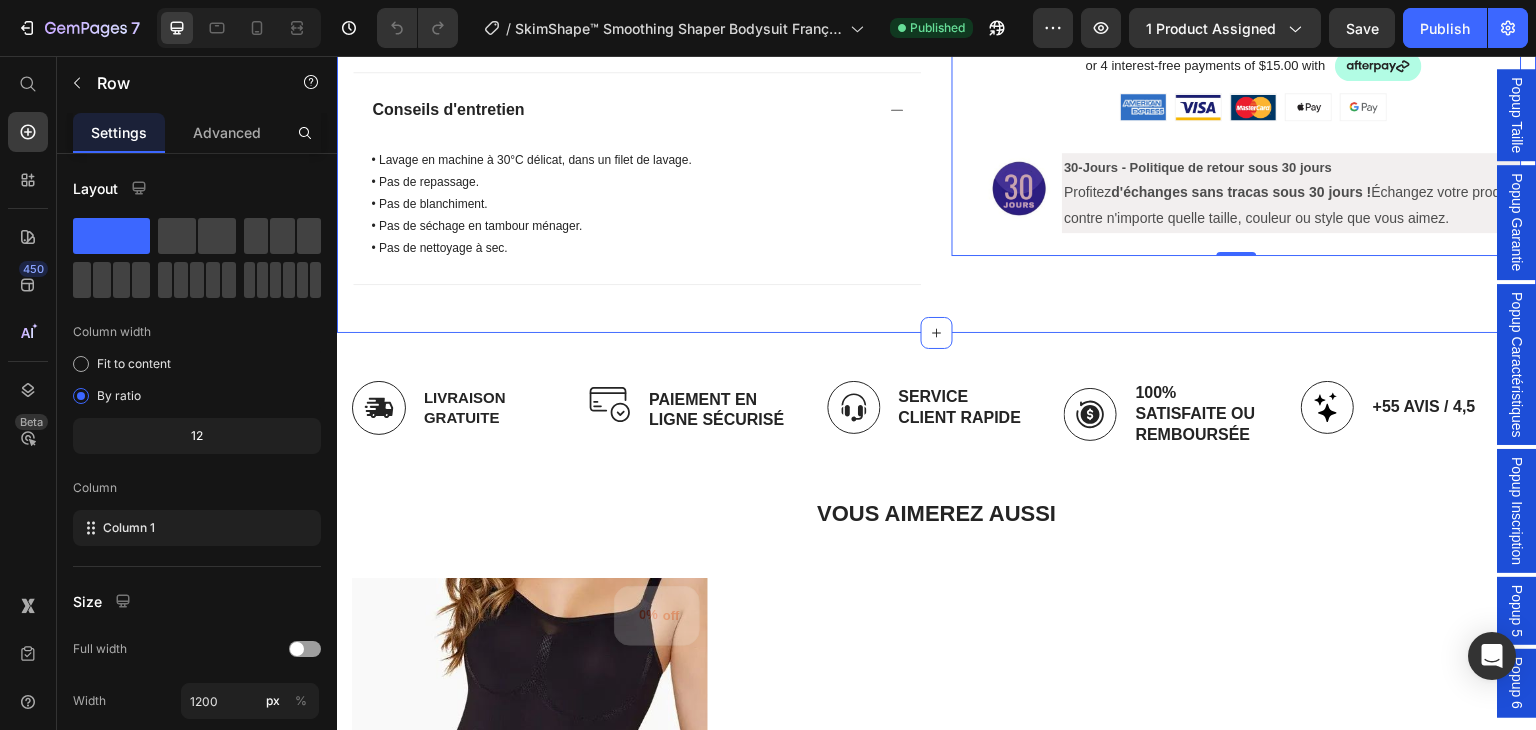 scroll, scrollTop: 1000, scrollLeft: 0, axis: vertical 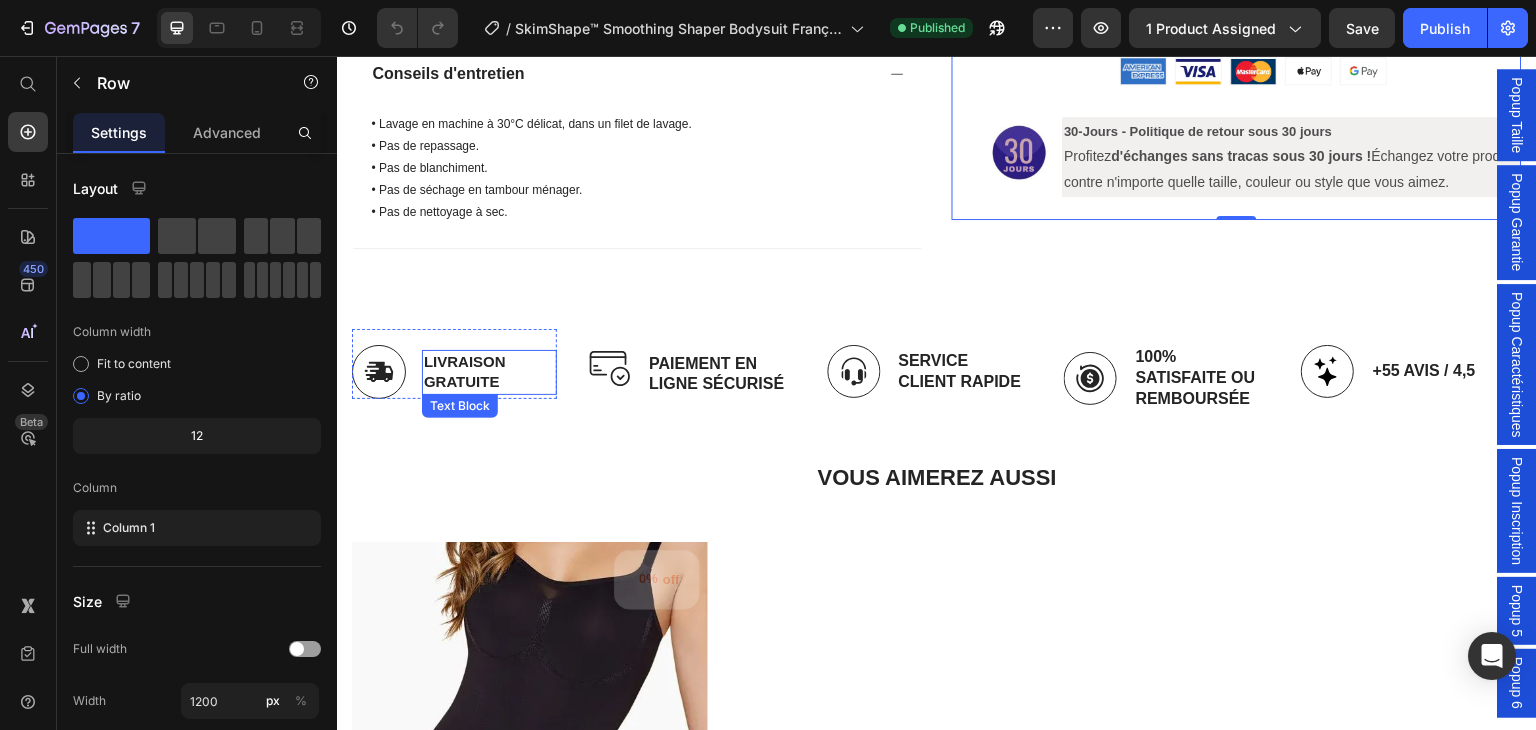 click on "LIVRAISON gratuite" at bounding box center (489, 373) 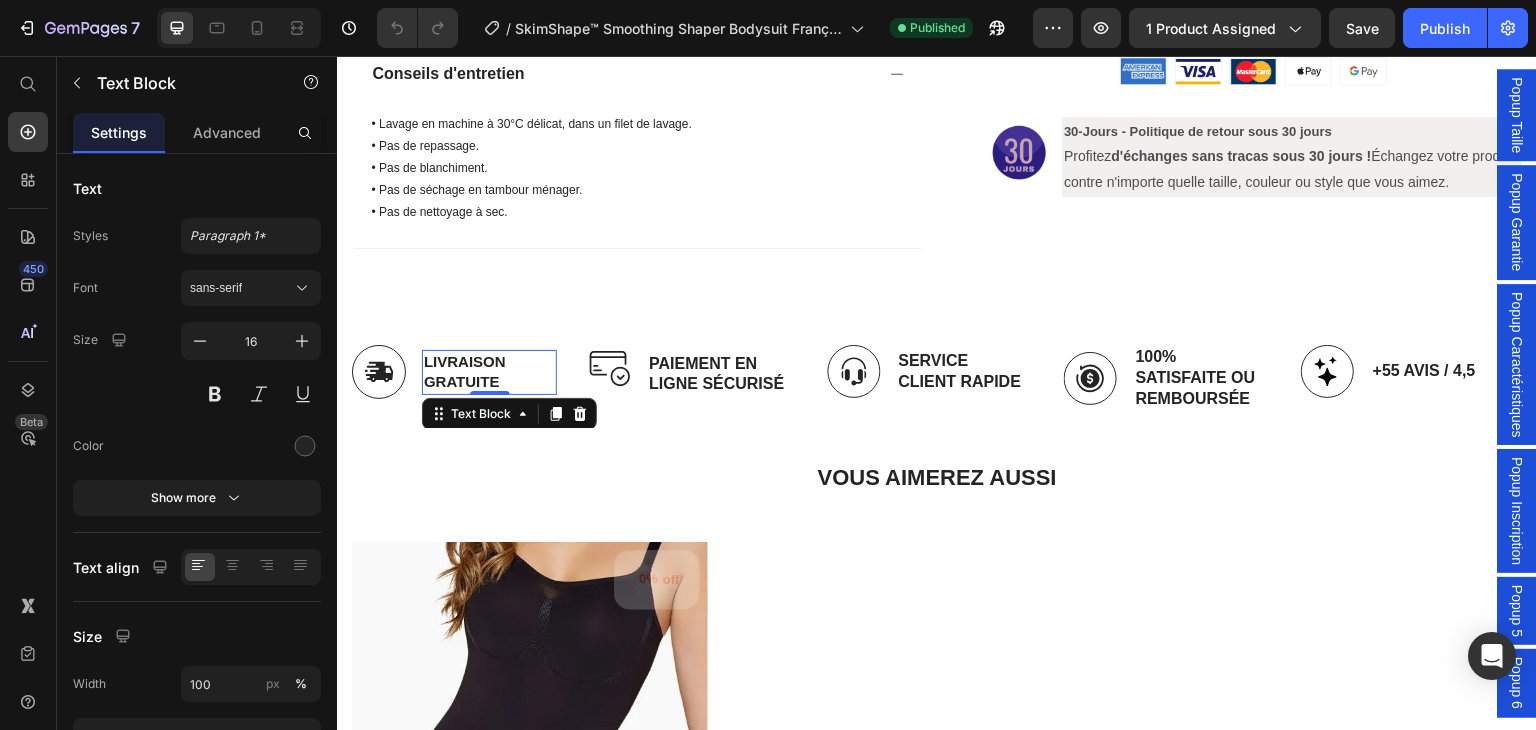 click on "LIVRAISON gratuite" at bounding box center (489, 373) 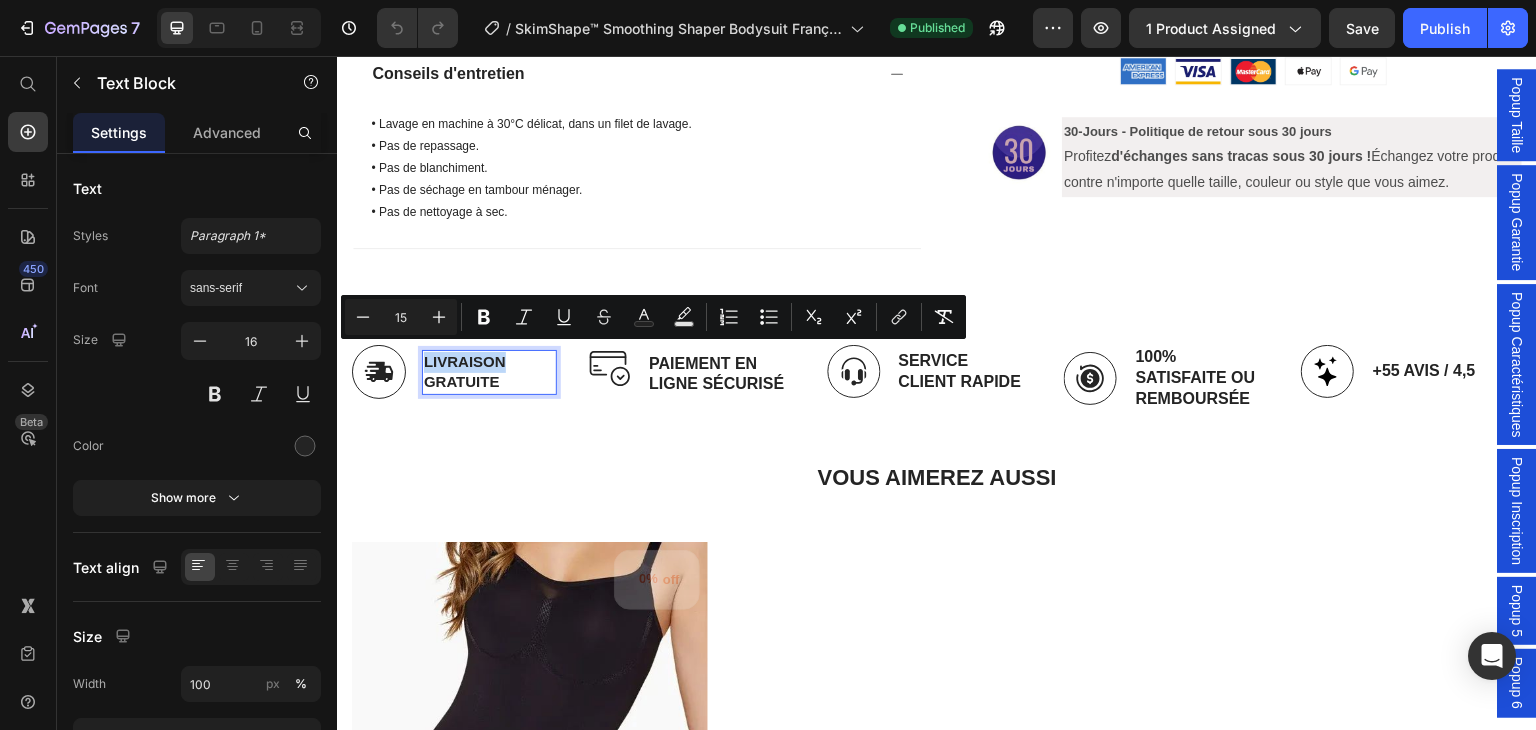 drag, startPoint x: 516, startPoint y: 354, endPoint x: 424, endPoint y: 351, distance: 92.0489 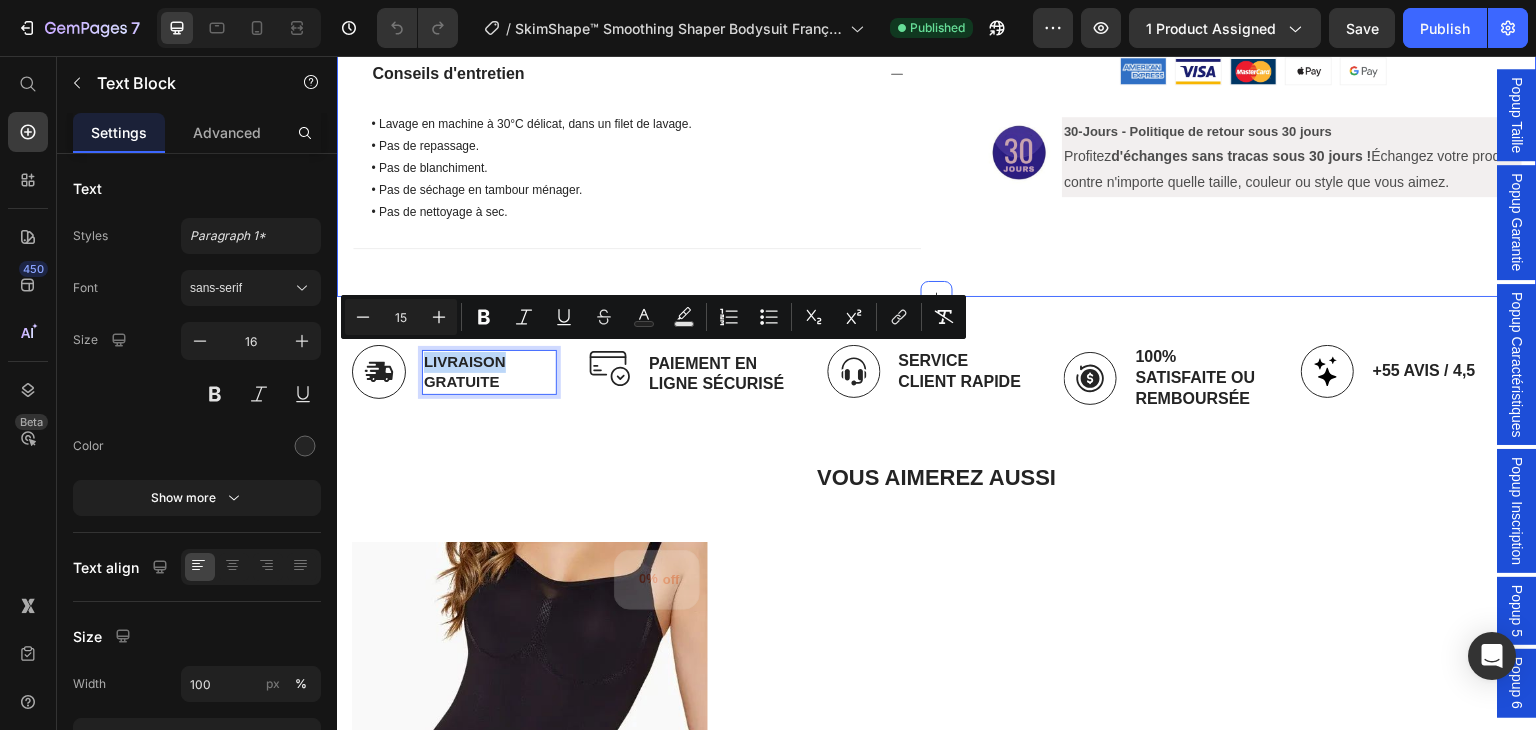 copy on "LIVRAISON" 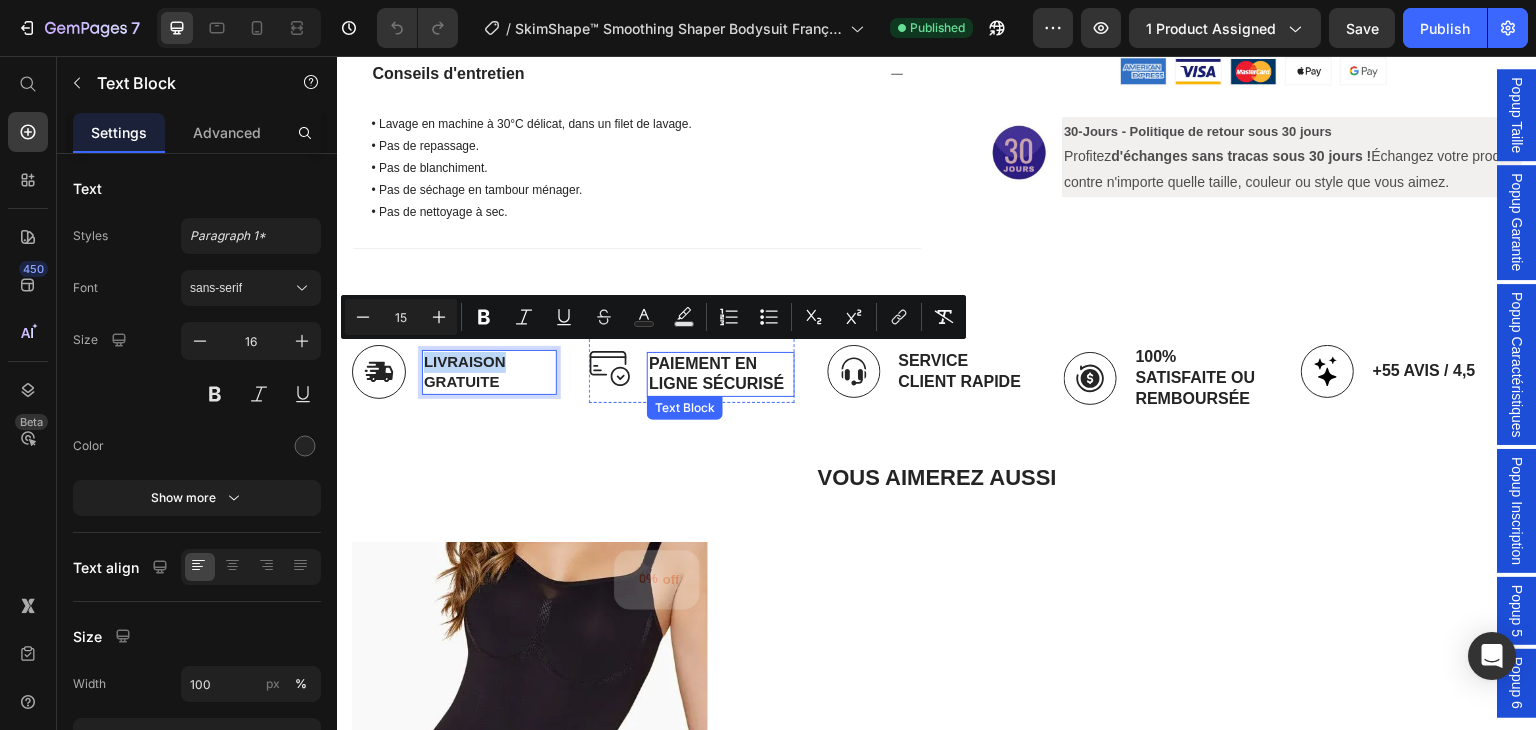 click on "paiement en ligne sécurisé" at bounding box center [720, 375] 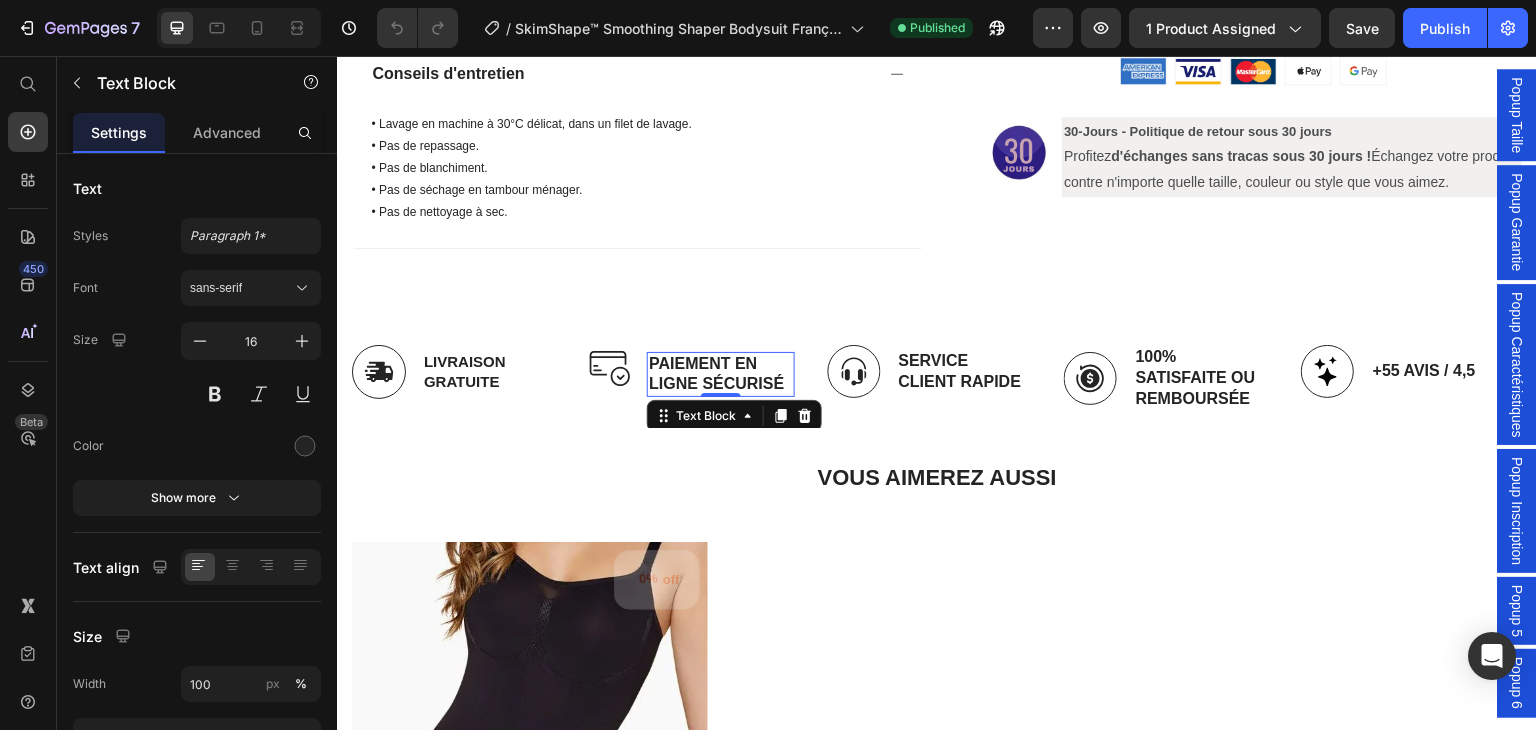 click on "paiement en ligne sécurisé" at bounding box center (720, 375) 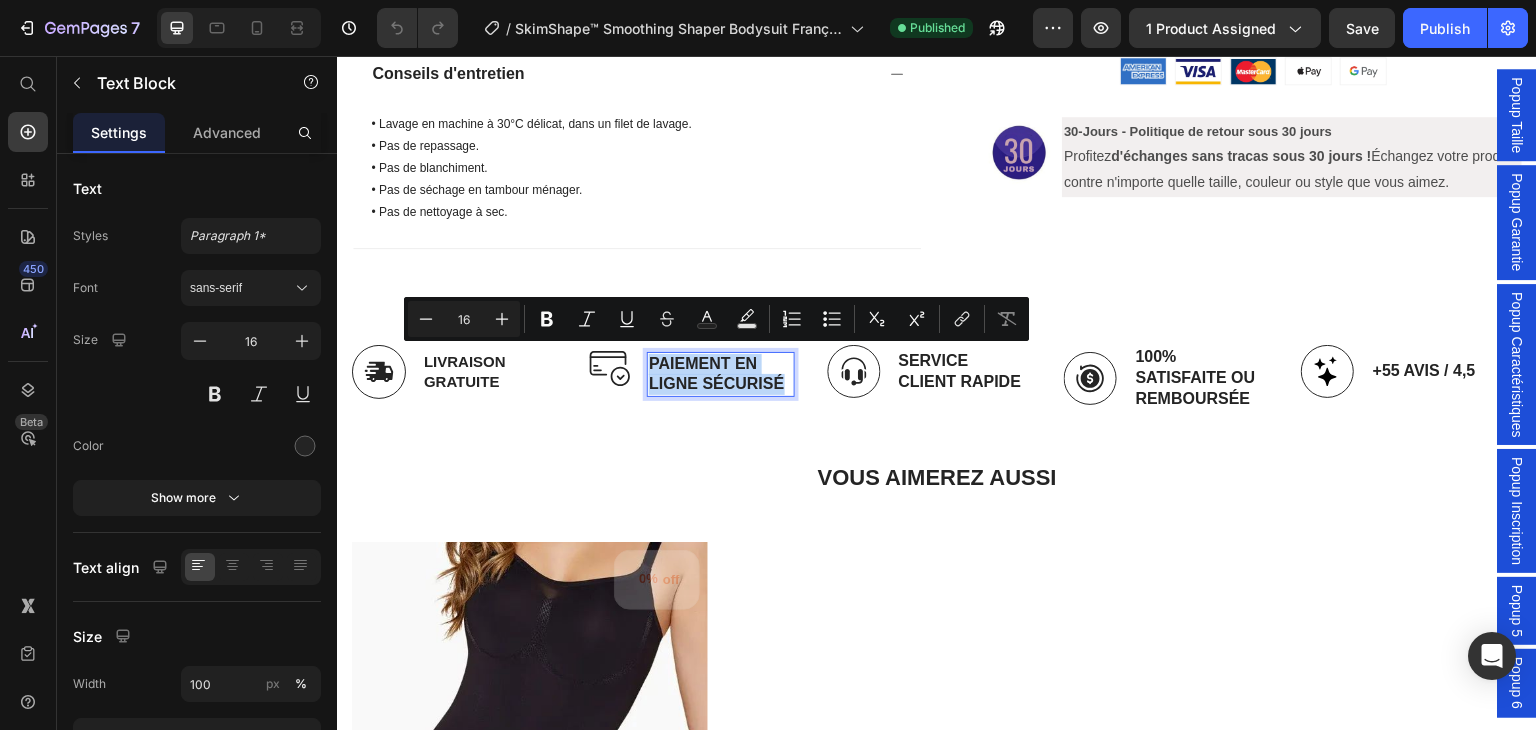 drag, startPoint x: 790, startPoint y: 377, endPoint x: 649, endPoint y: 358, distance: 142.27438 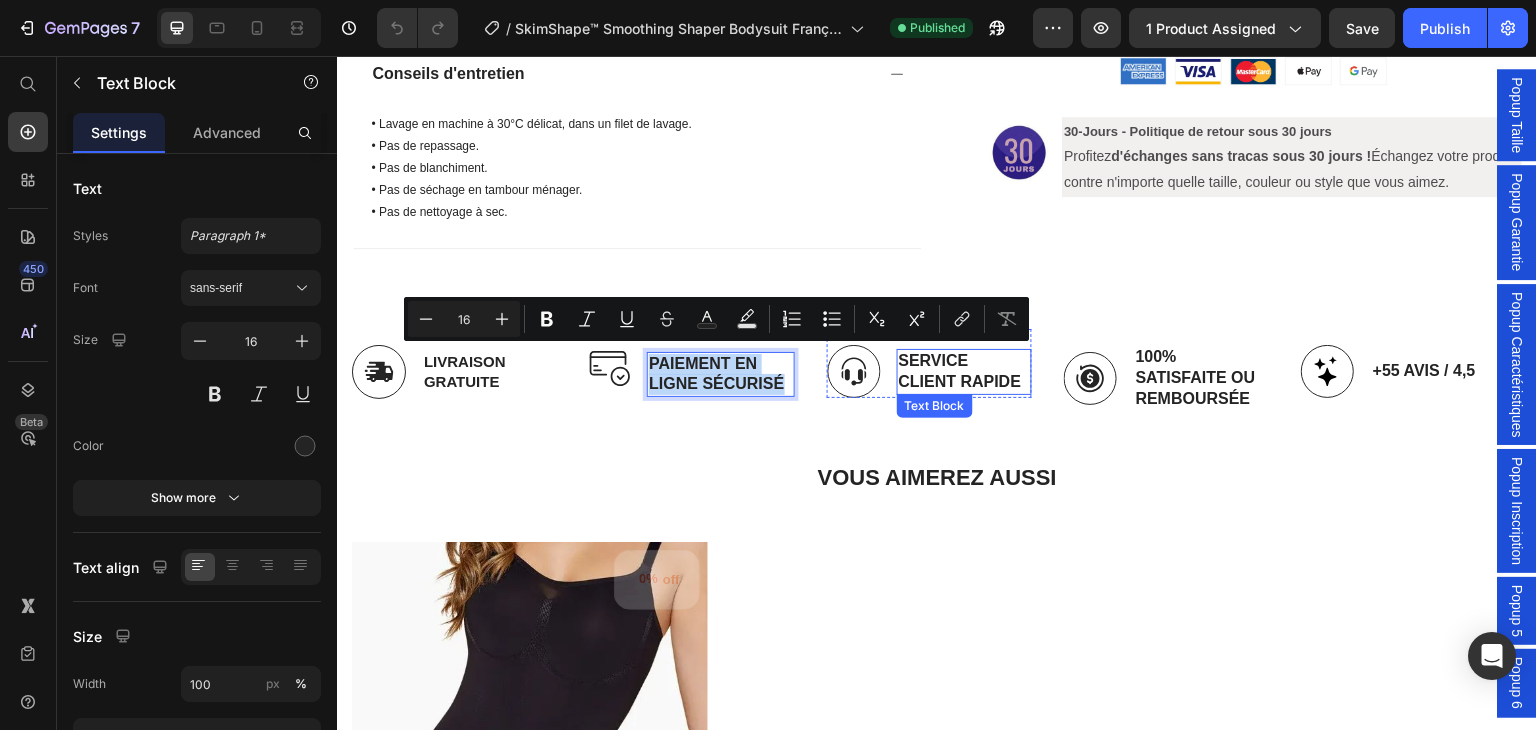click on "service client rapide" at bounding box center [964, 372] 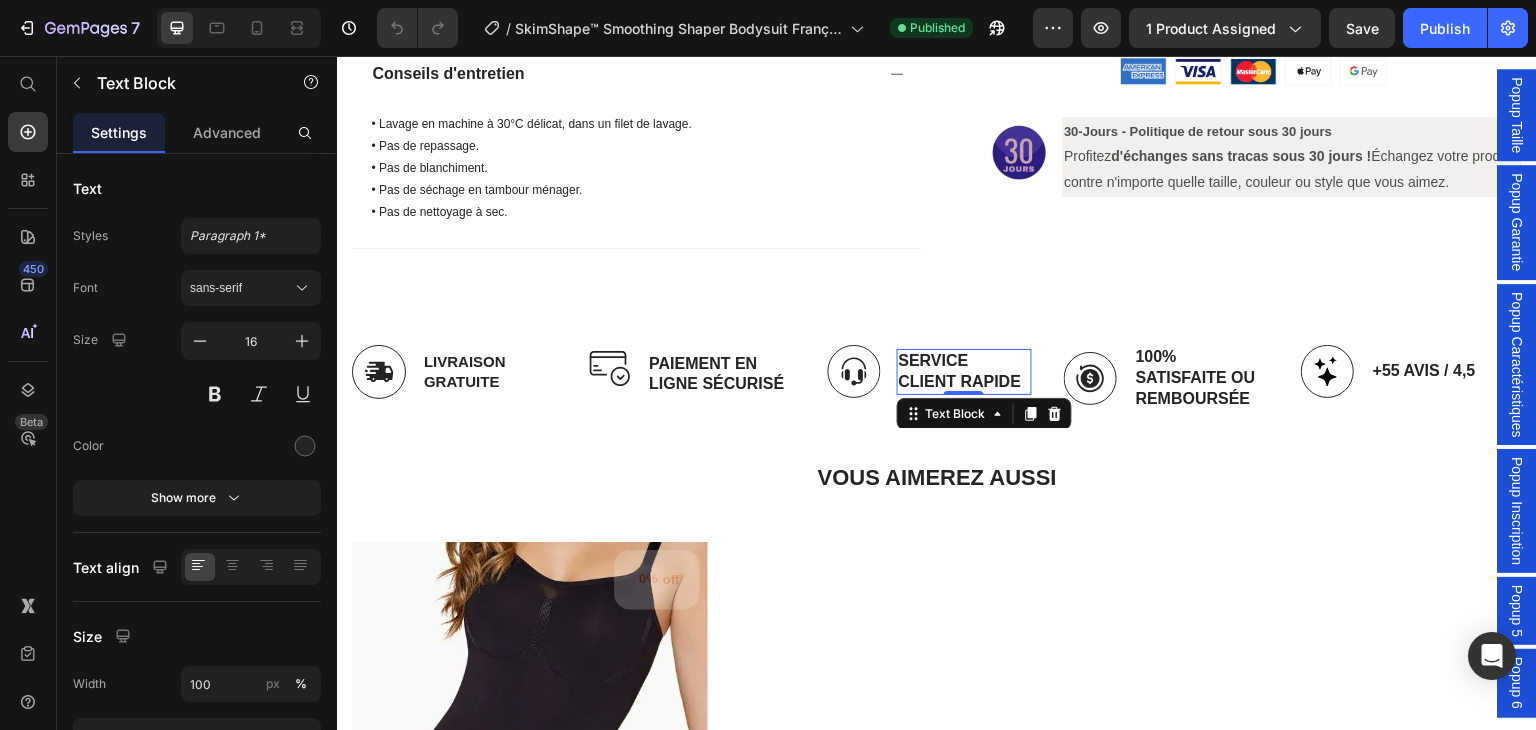 click on "service client rapide" at bounding box center [964, 372] 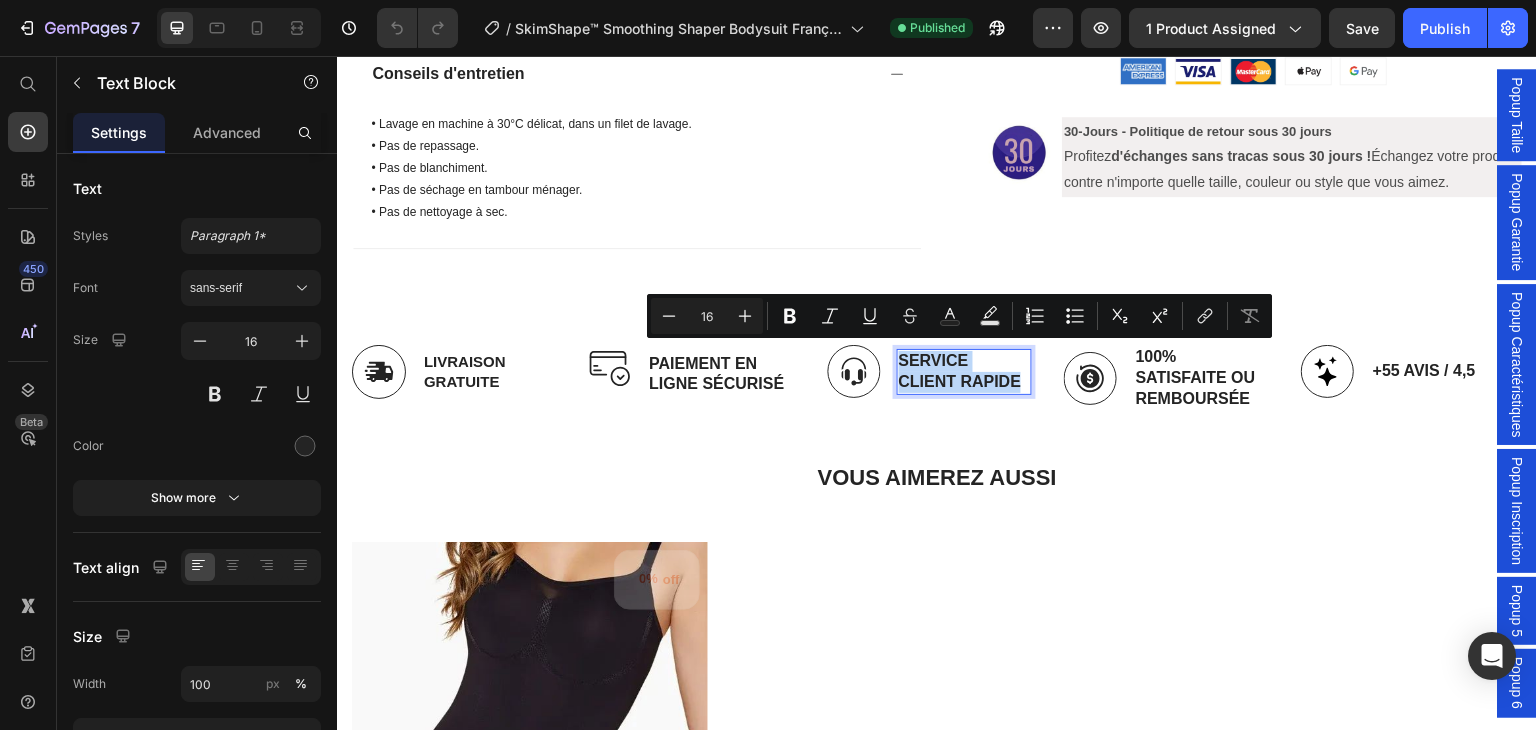 drag, startPoint x: 899, startPoint y: 353, endPoint x: 1023, endPoint y: 377, distance: 126.30122 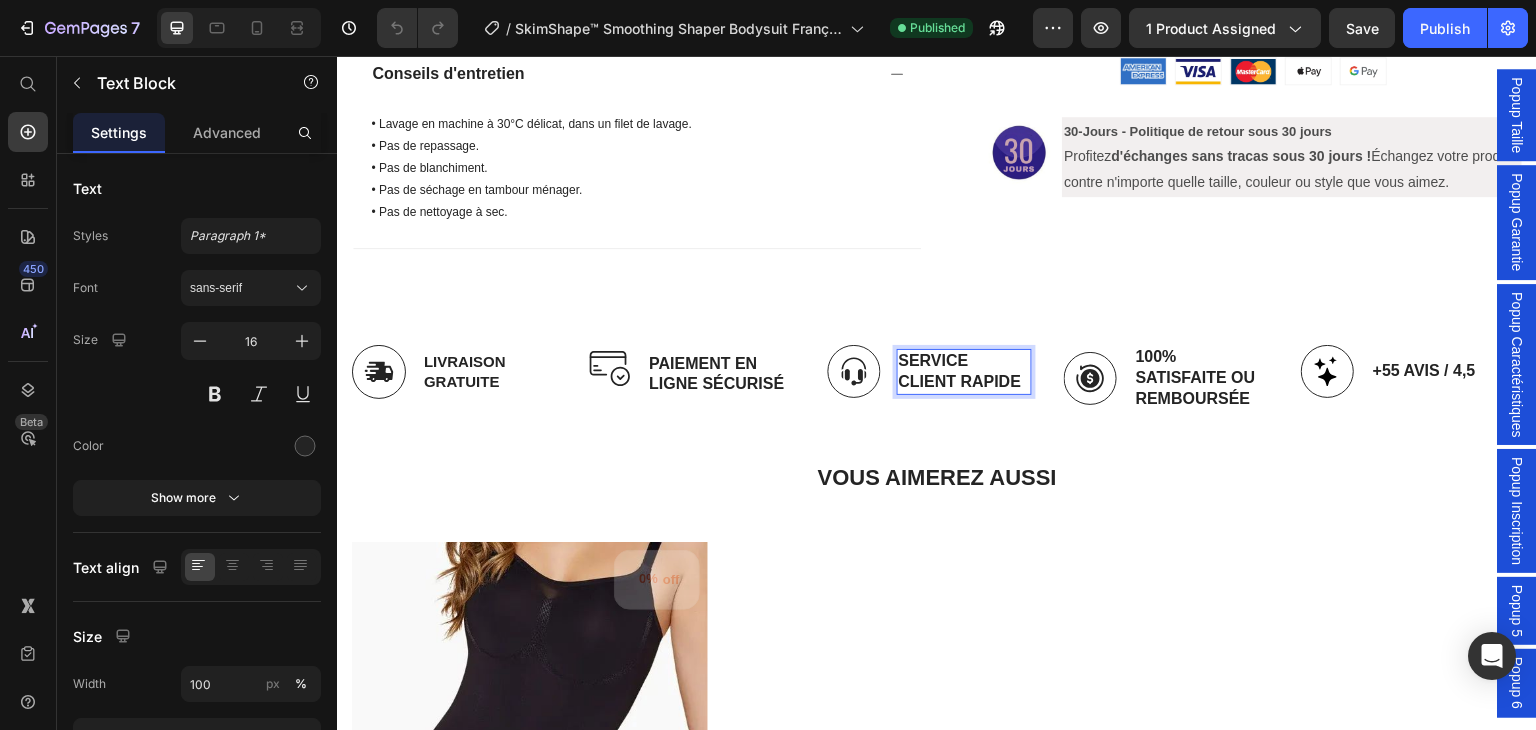 scroll, scrollTop: 996, scrollLeft: 0, axis: vertical 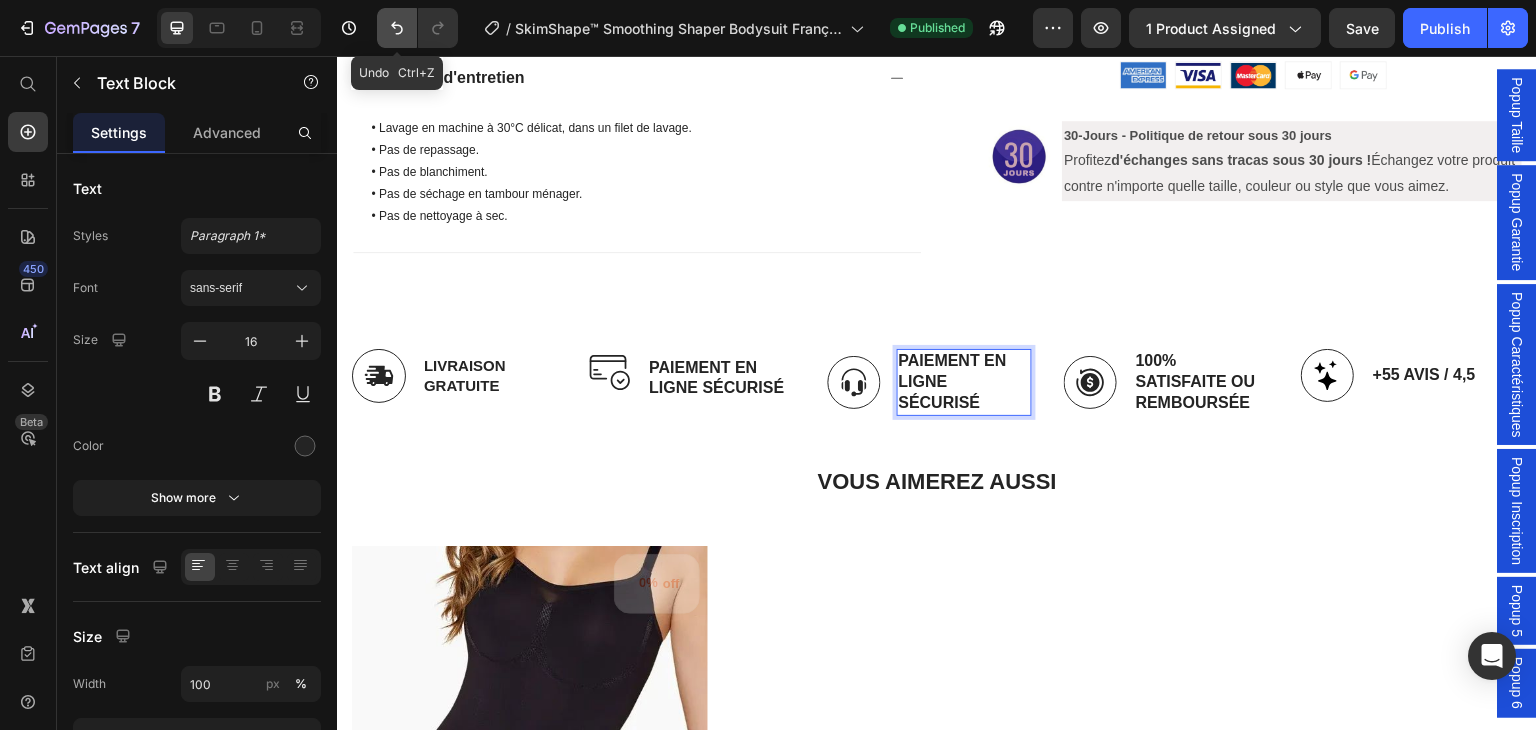 click 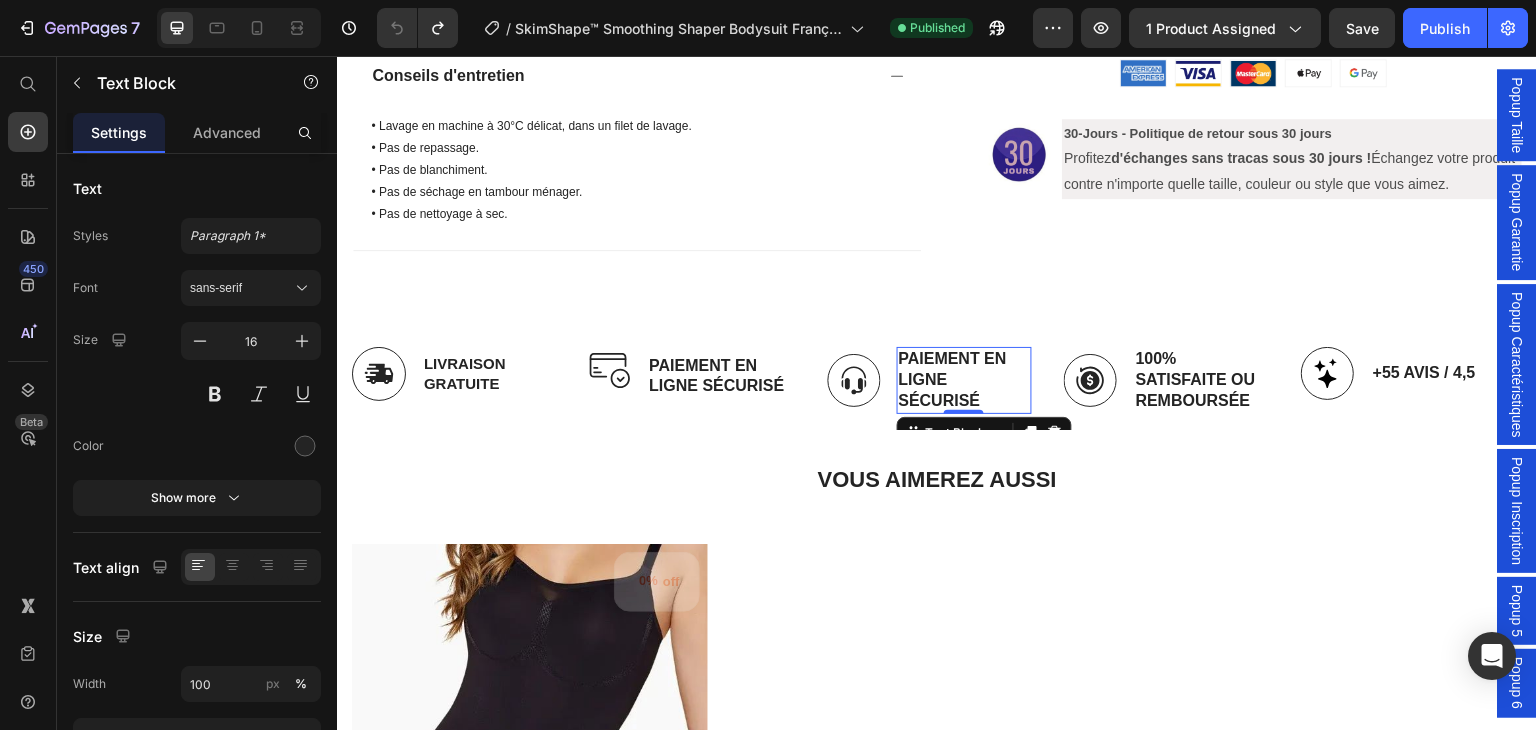 scroll, scrollTop: 996, scrollLeft: 0, axis: vertical 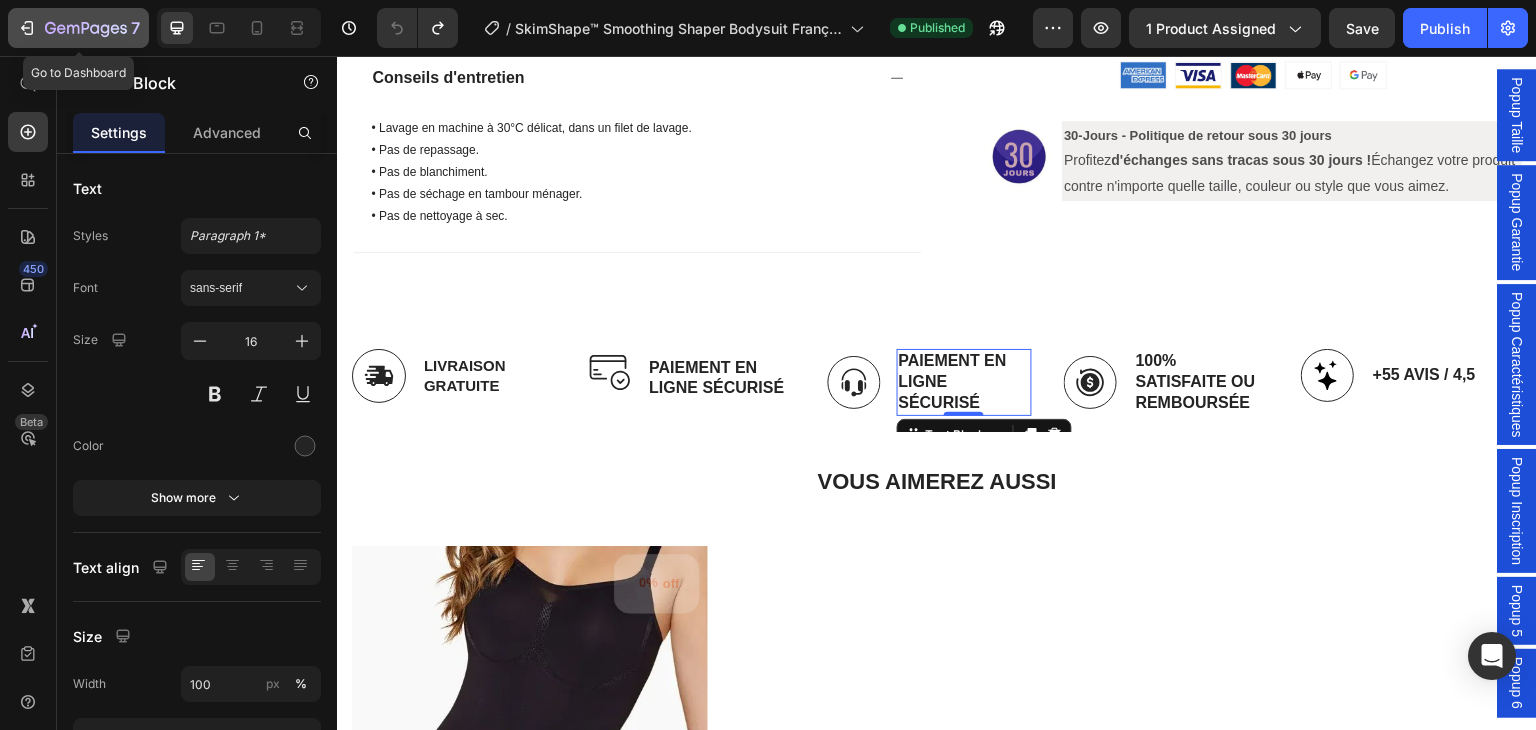 click 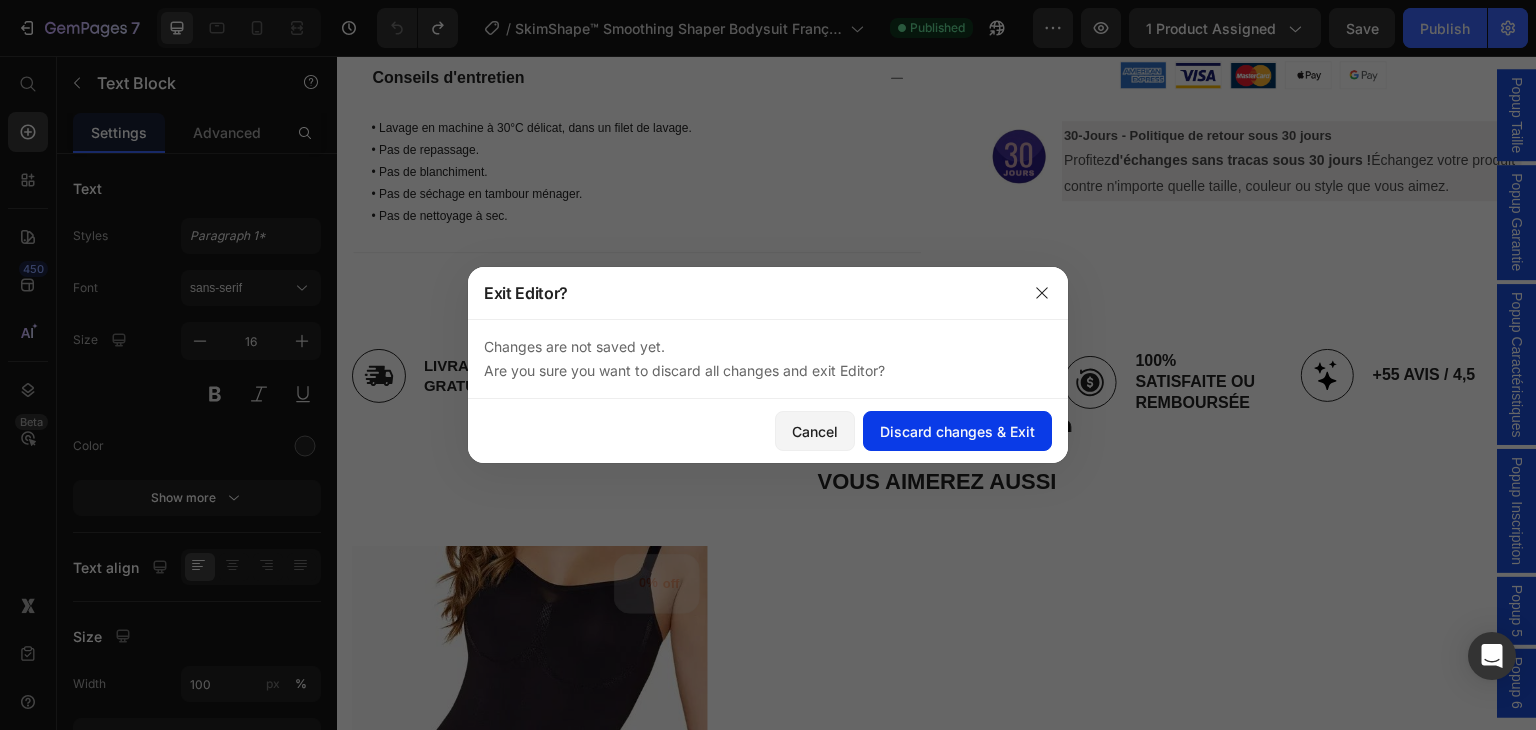 click on "Discard changes & Exit" at bounding box center [957, 431] 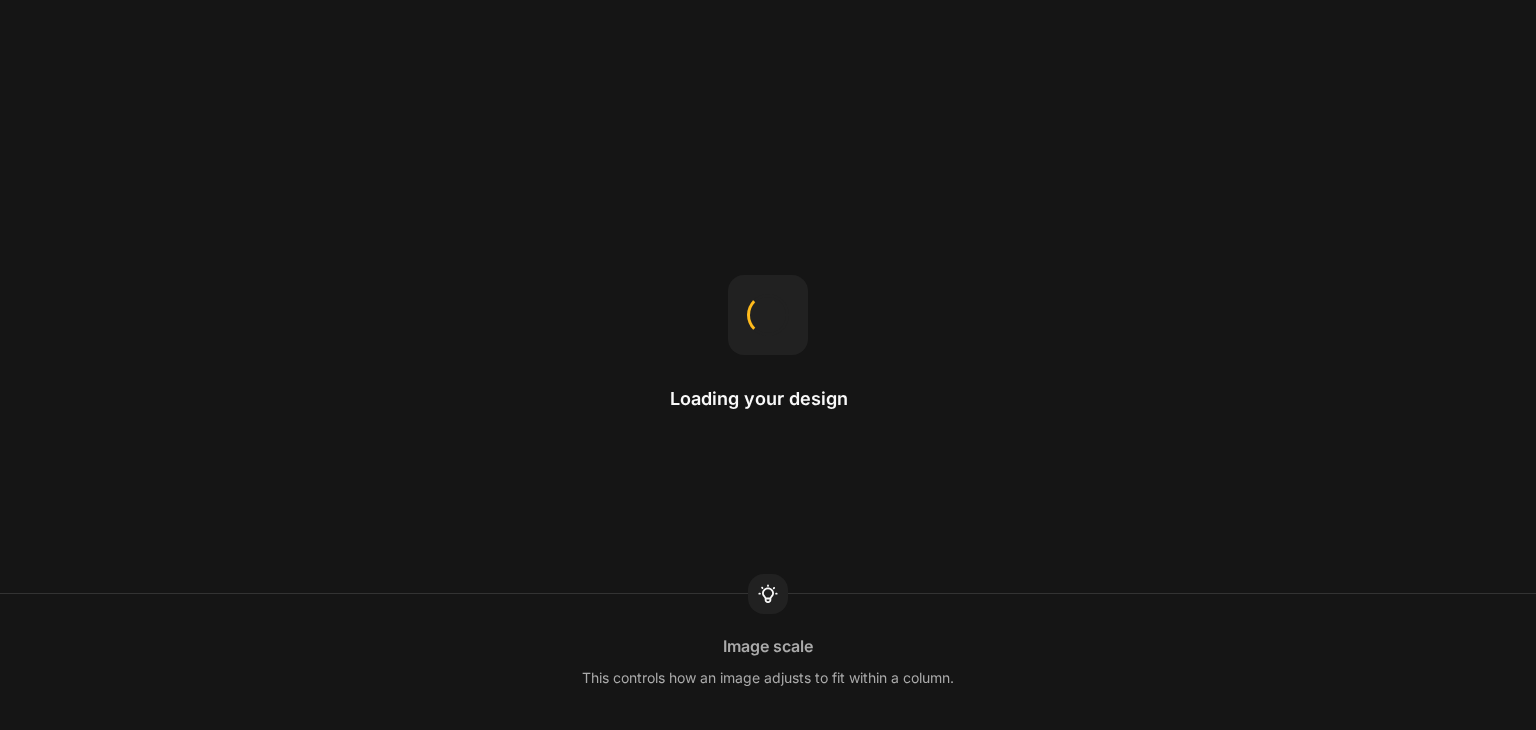 scroll, scrollTop: 0, scrollLeft: 0, axis: both 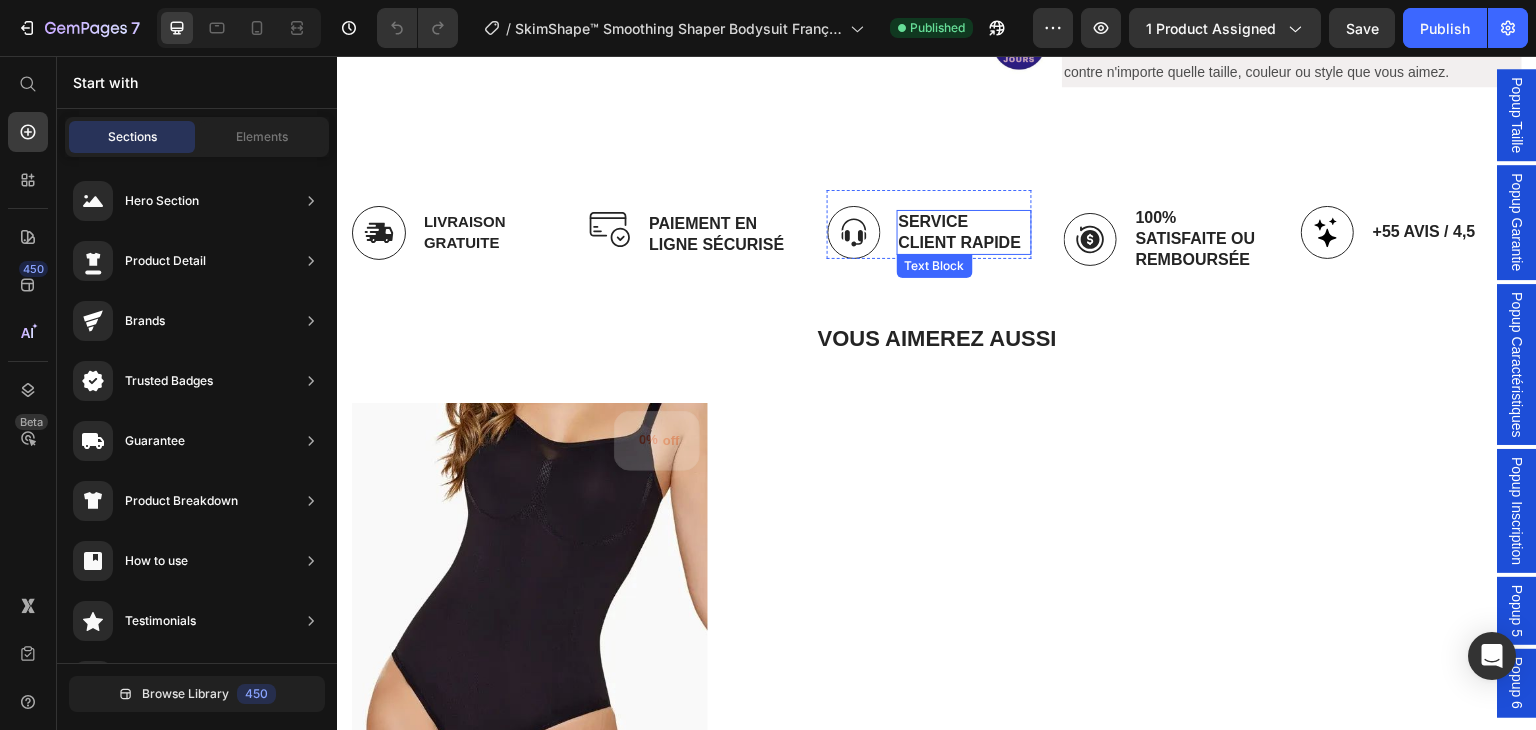 click on "service client rapide" at bounding box center [964, 233] 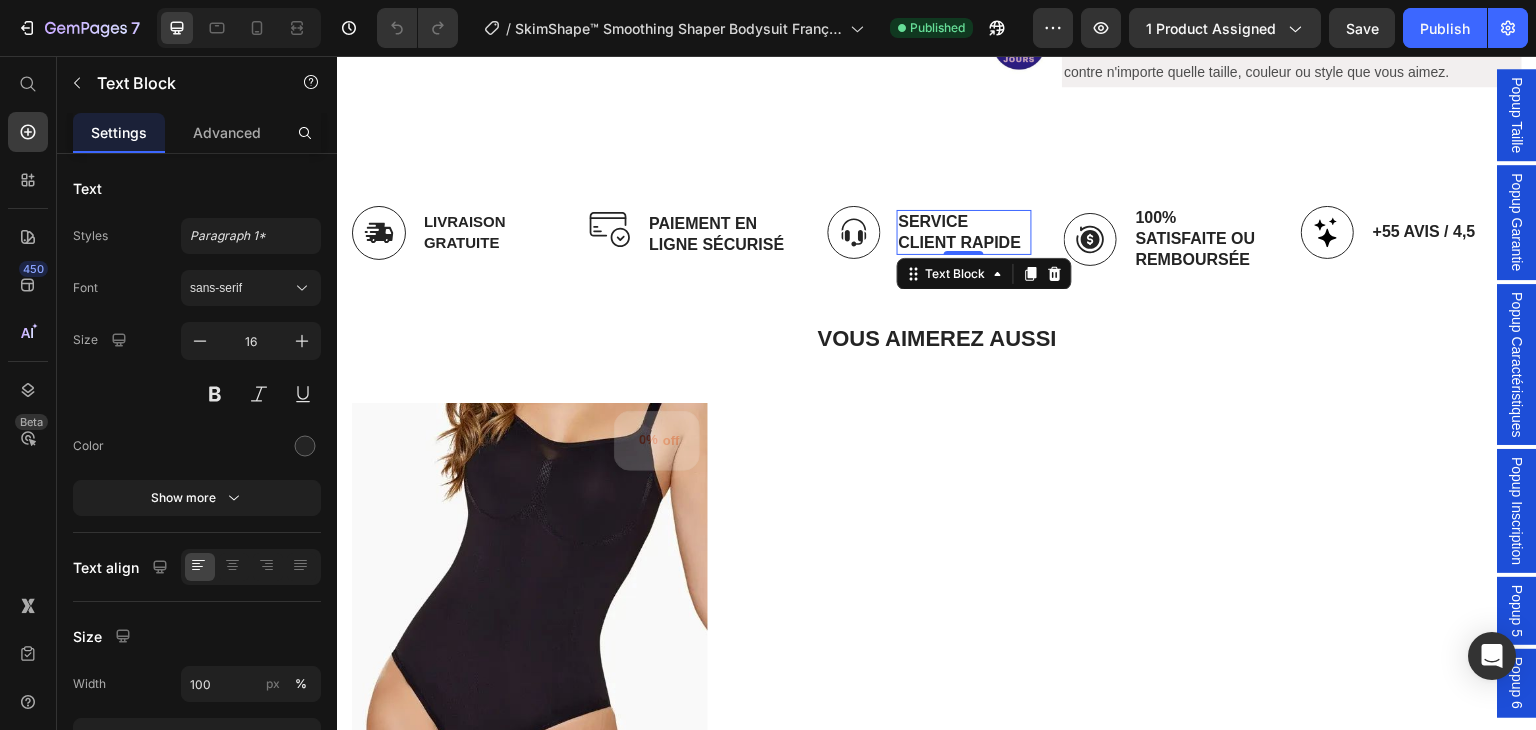 click on "service client rapide" at bounding box center [964, 233] 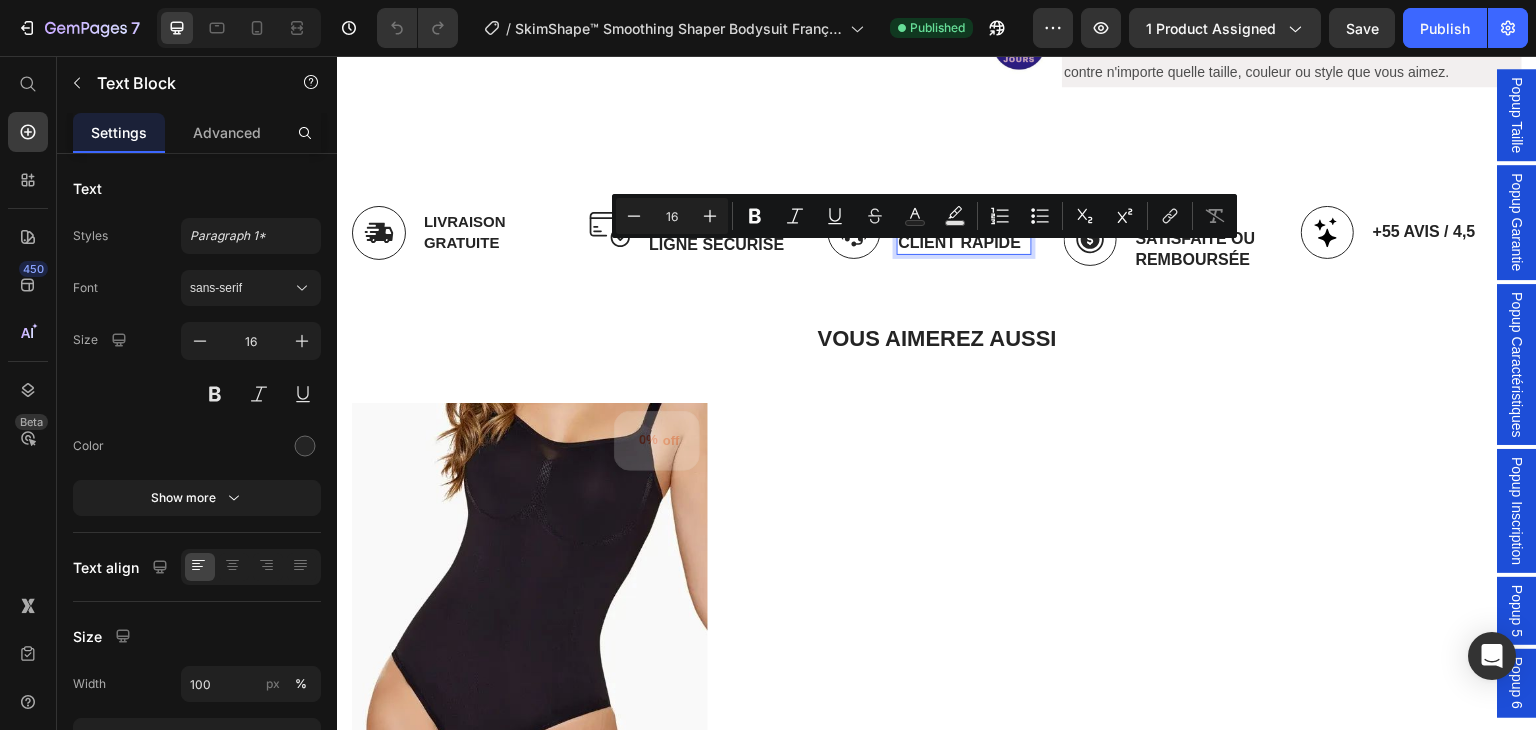 click on "service client rapide" at bounding box center (964, 233) 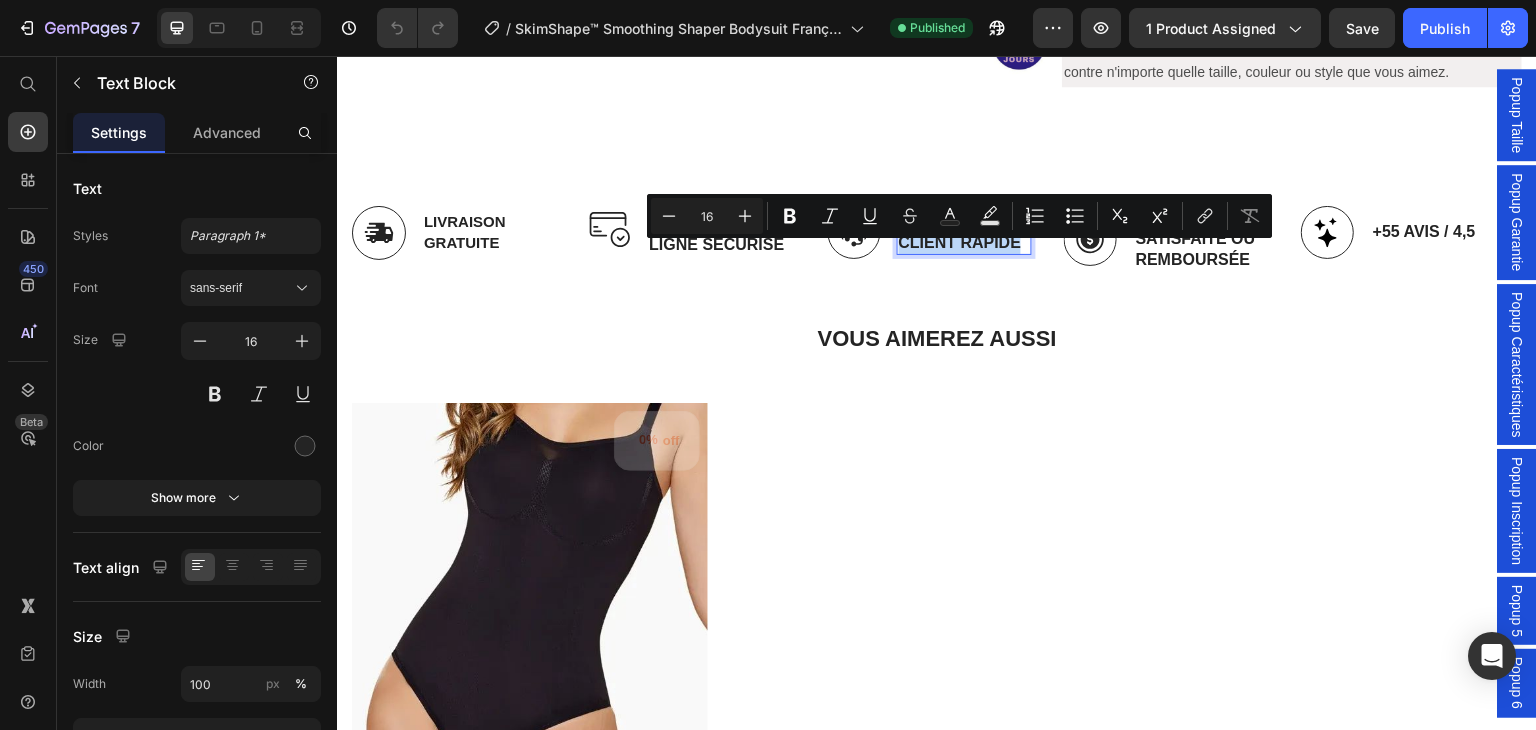 drag, startPoint x: 899, startPoint y: 258, endPoint x: 1022, endPoint y: 276, distance: 124.3101 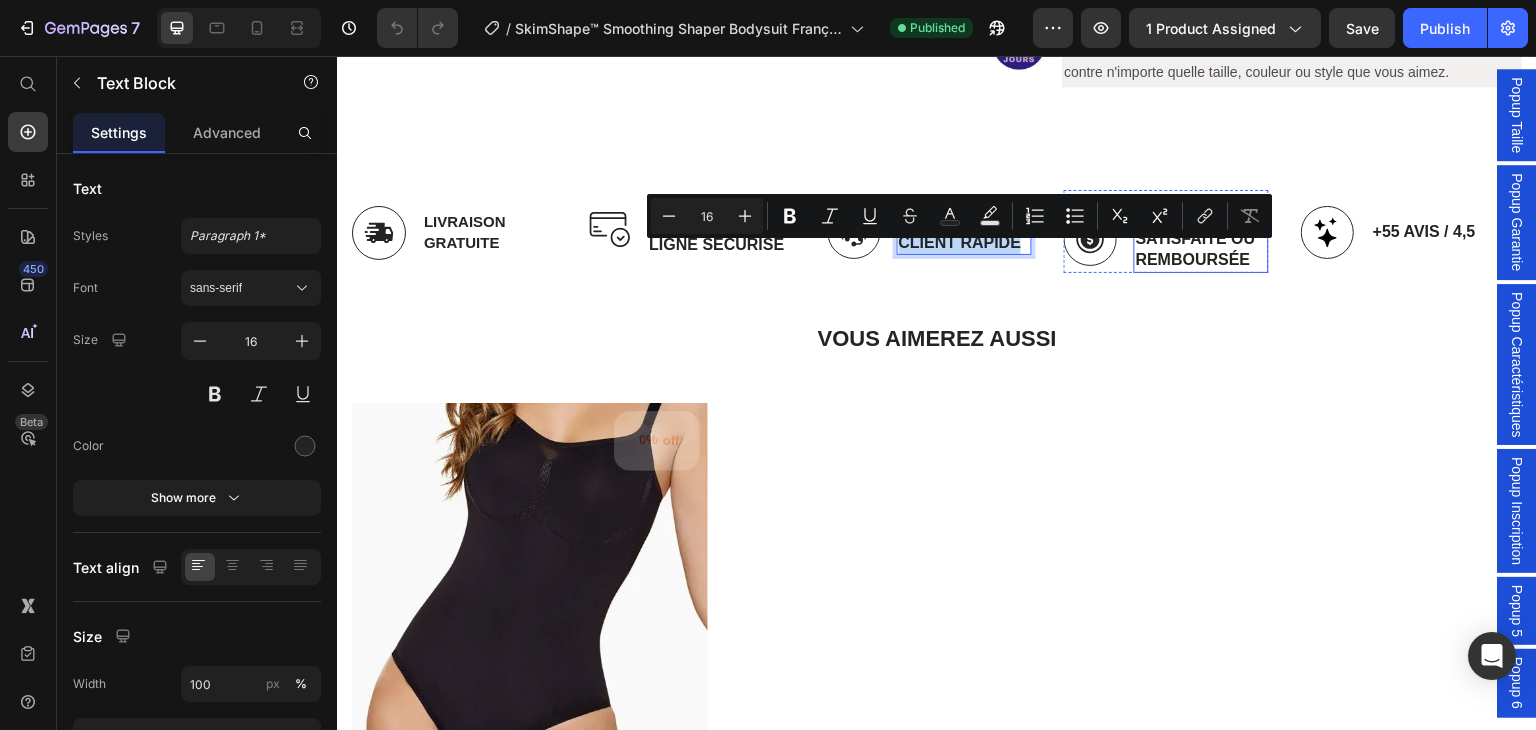 click on "100% Satisfaite ou Remboursée" at bounding box center (1201, 239) 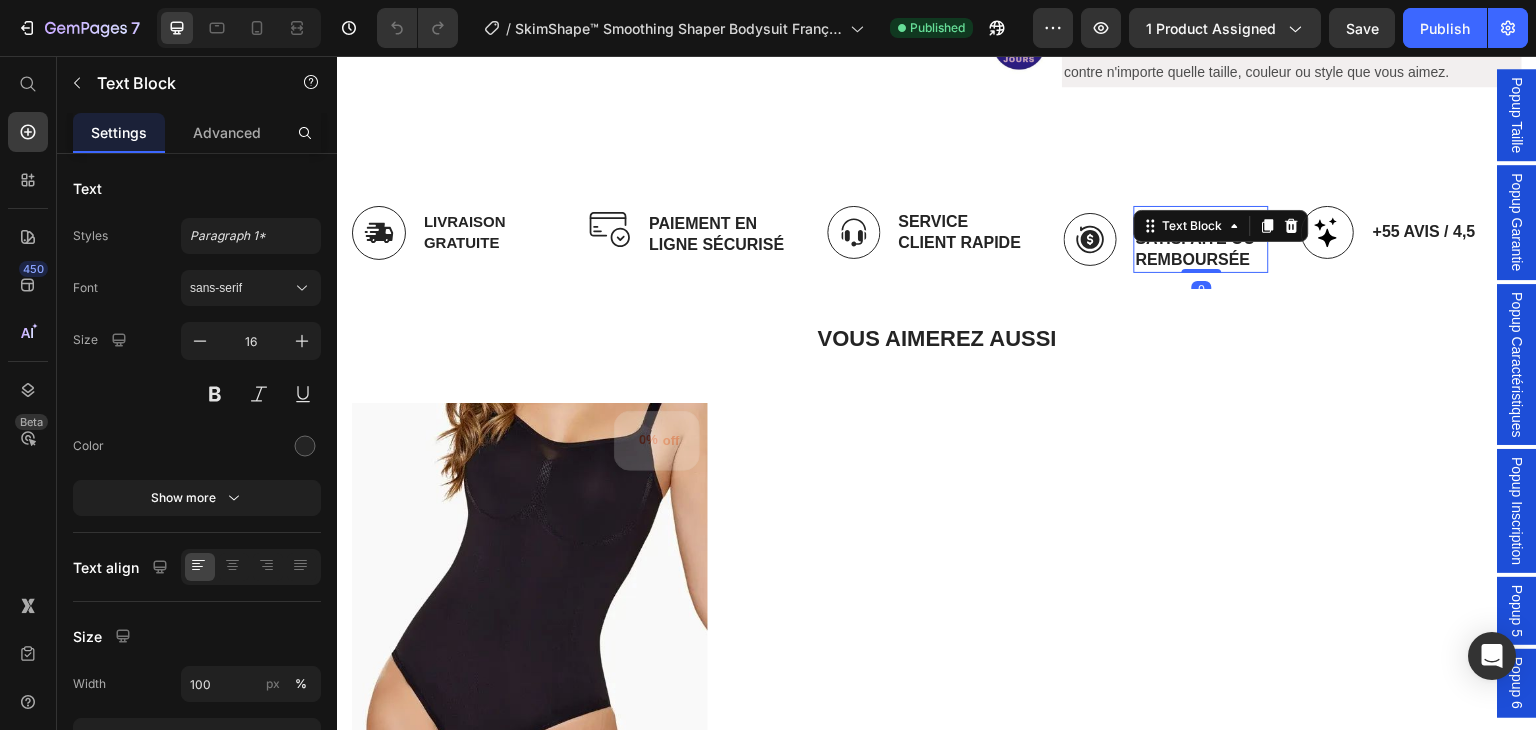 click on "100% Satisfaite ou Remboursée" at bounding box center [1201, 239] 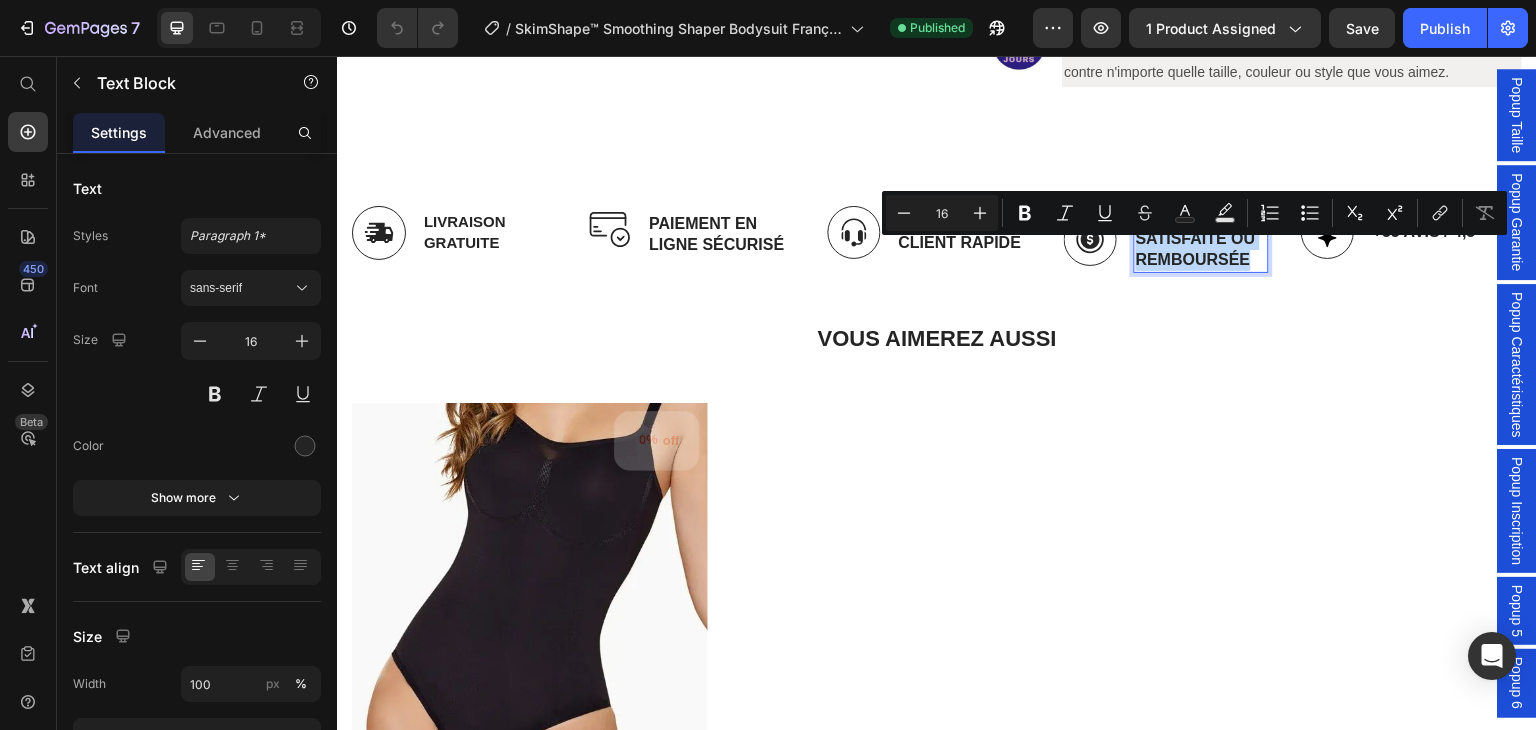 drag, startPoint x: 1259, startPoint y: 293, endPoint x: 1134, endPoint y: 249, distance: 132.51793 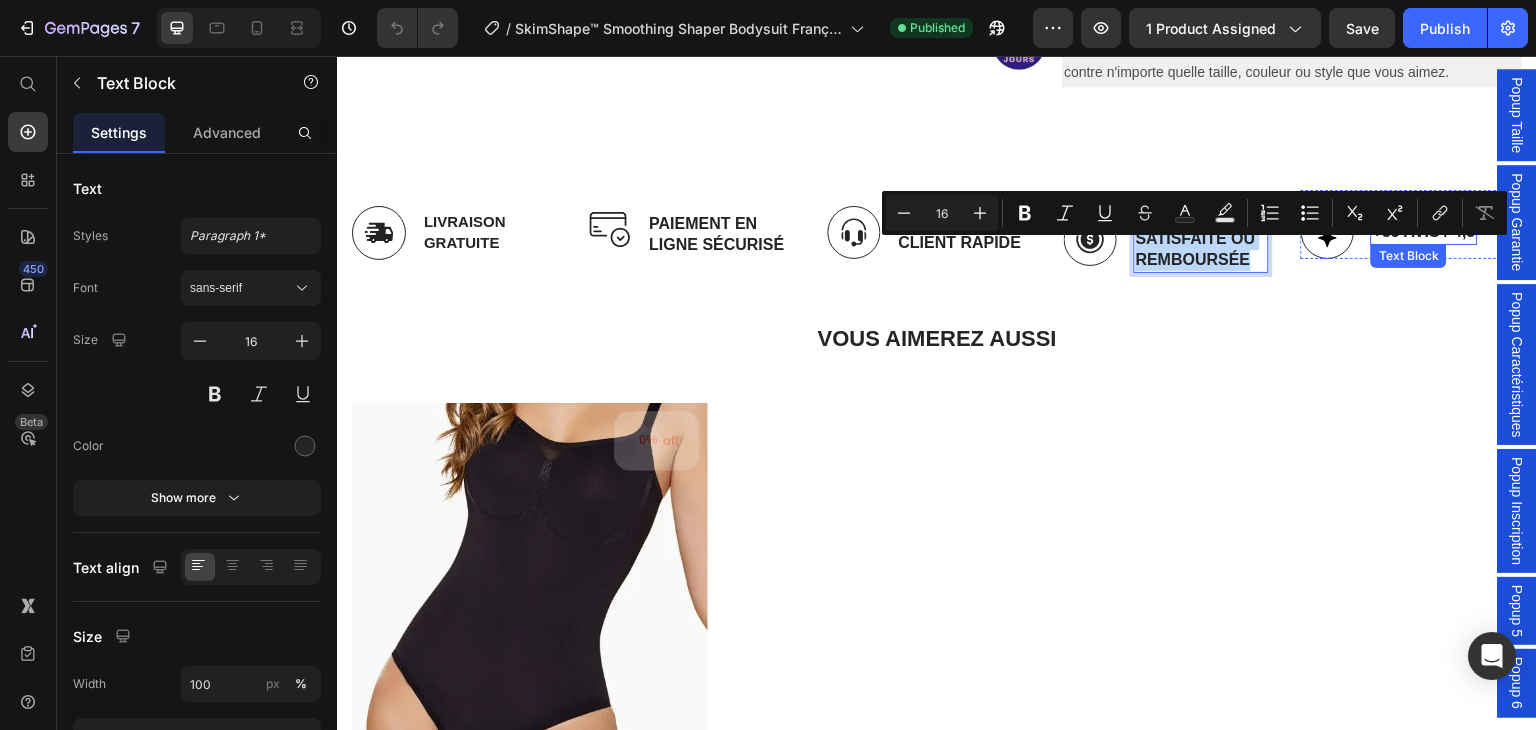 click on "+55 avis / 4,5" at bounding box center (1424, 232) 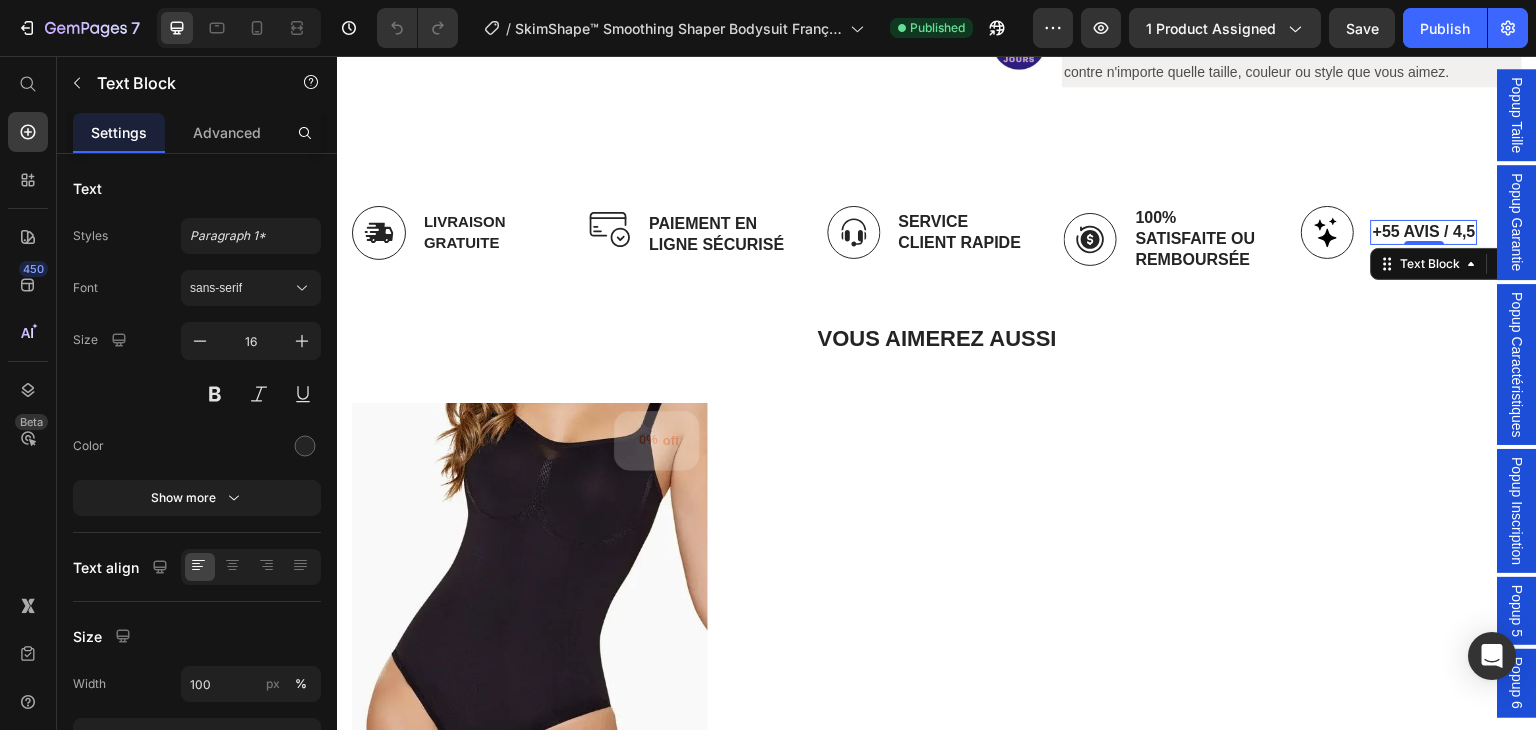 click on "+55 avis / 4,5" at bounding box center (1424, 232) 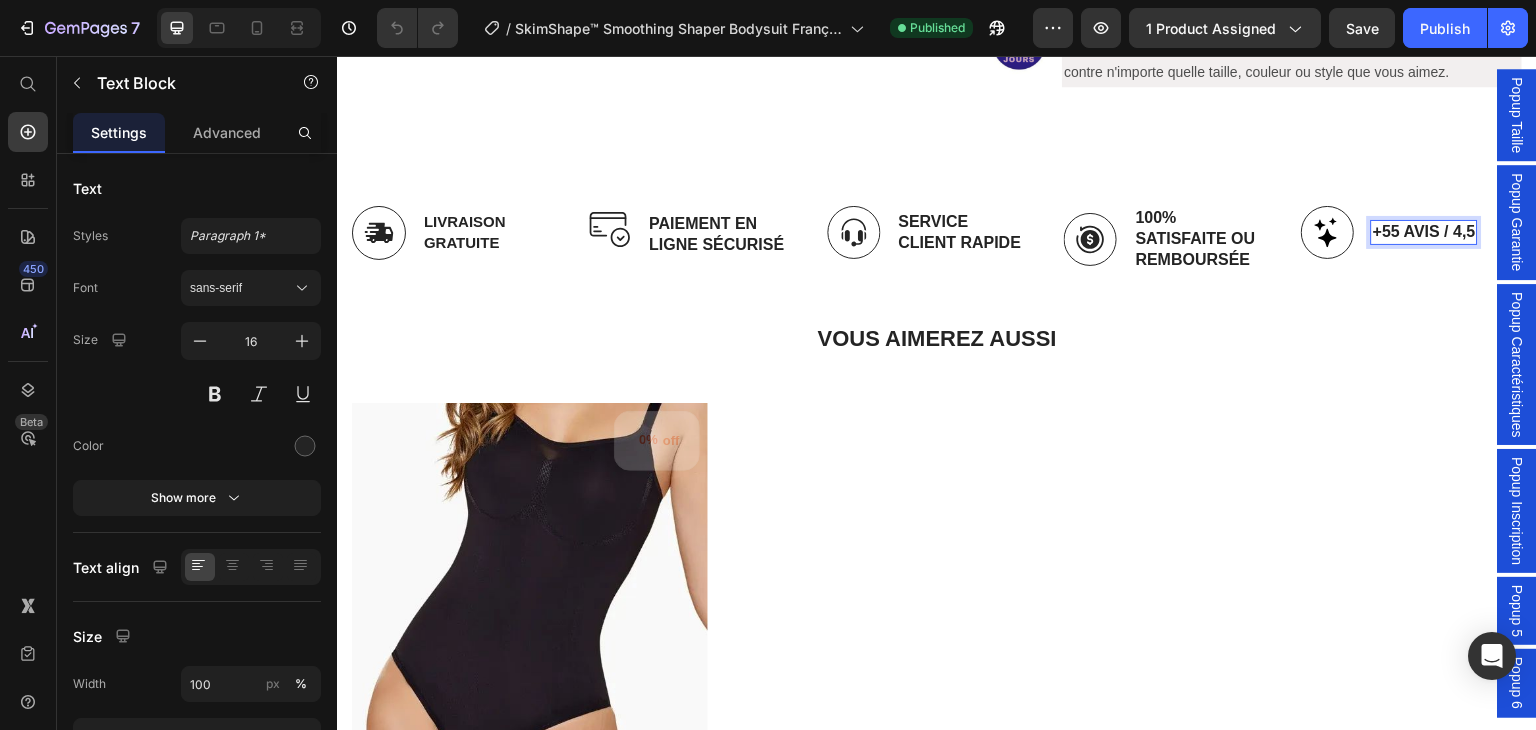 click on "+55 avis / 4,5" at bounding box center [1424, 232] 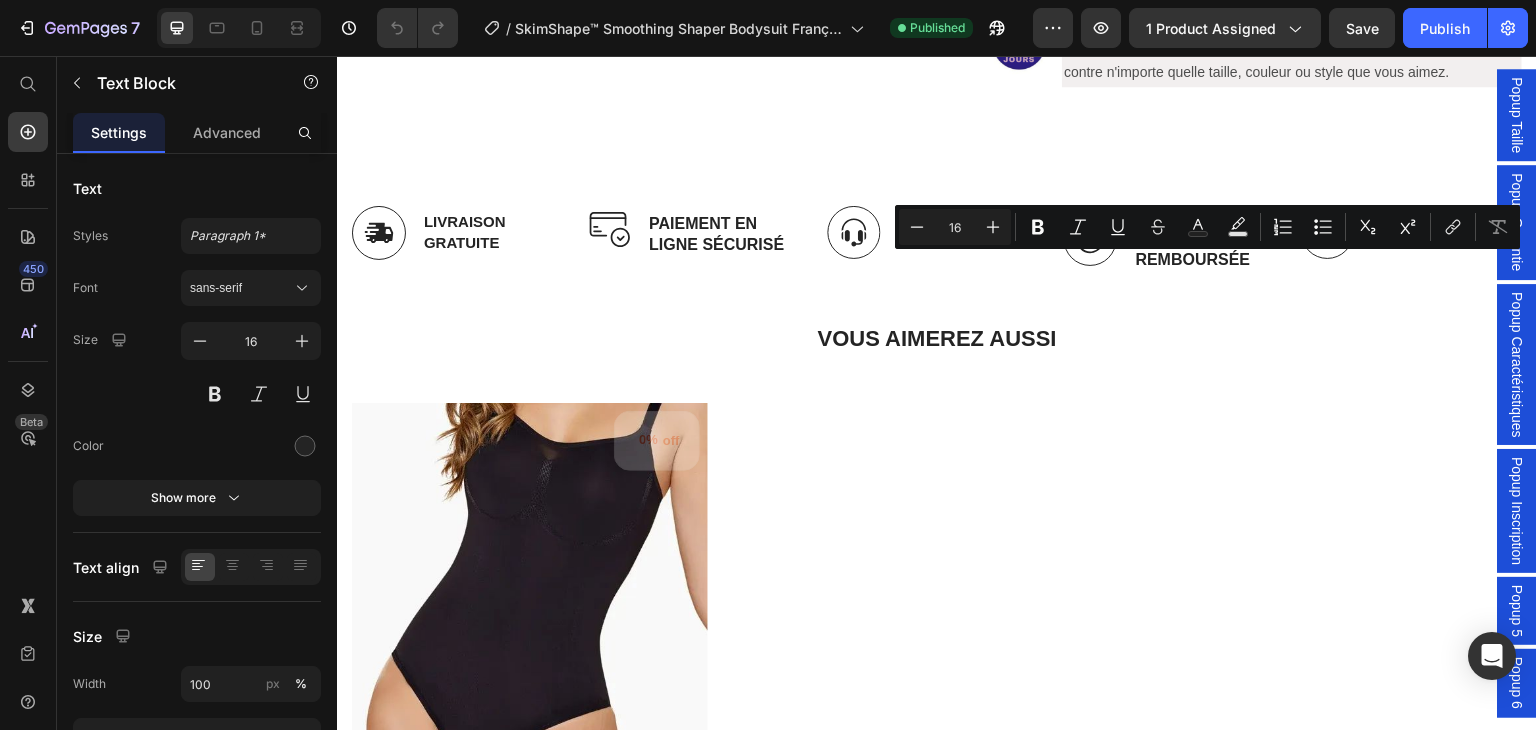 copy on "+55 avis / 4,5" 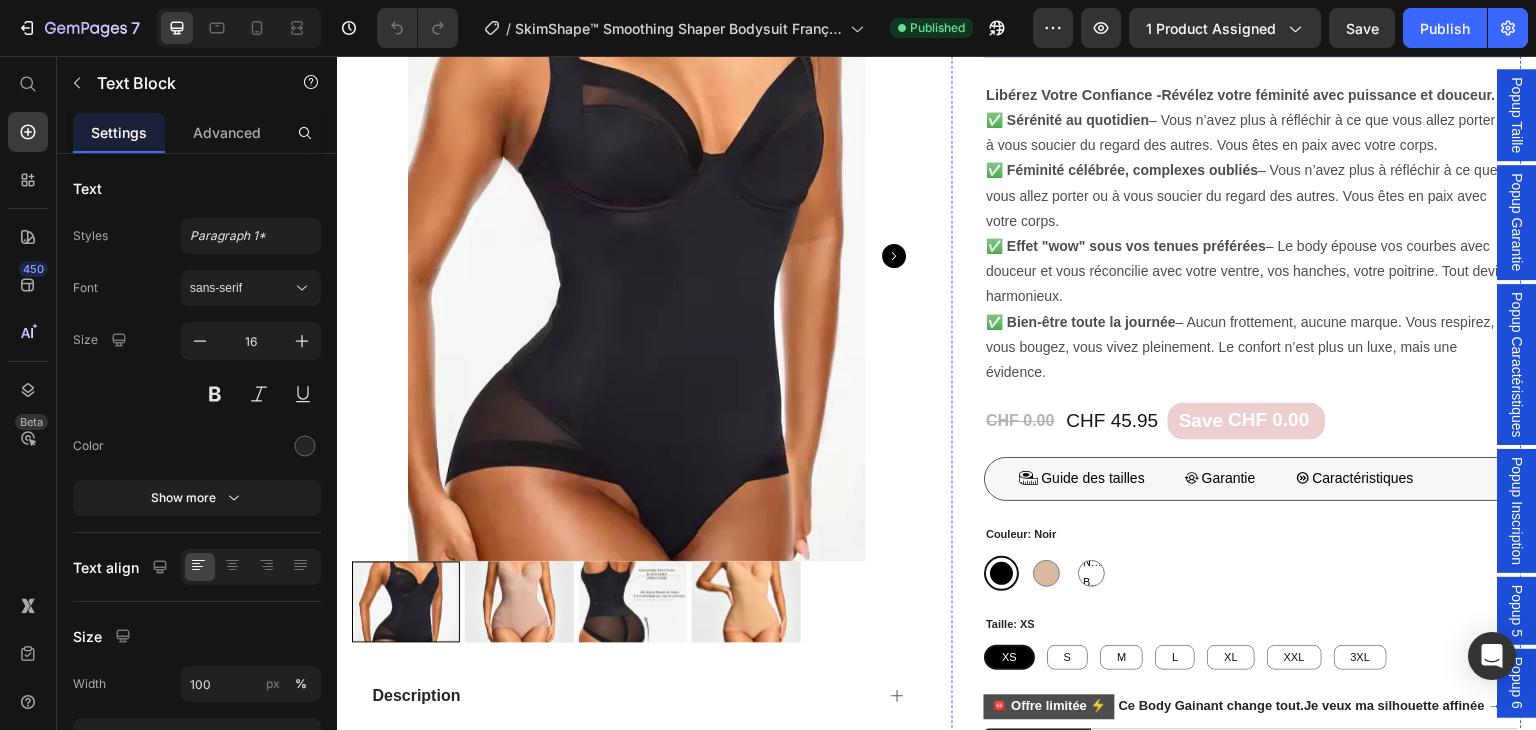 scroll, scrollTop: 0, scrollLeft: 0, axis: both 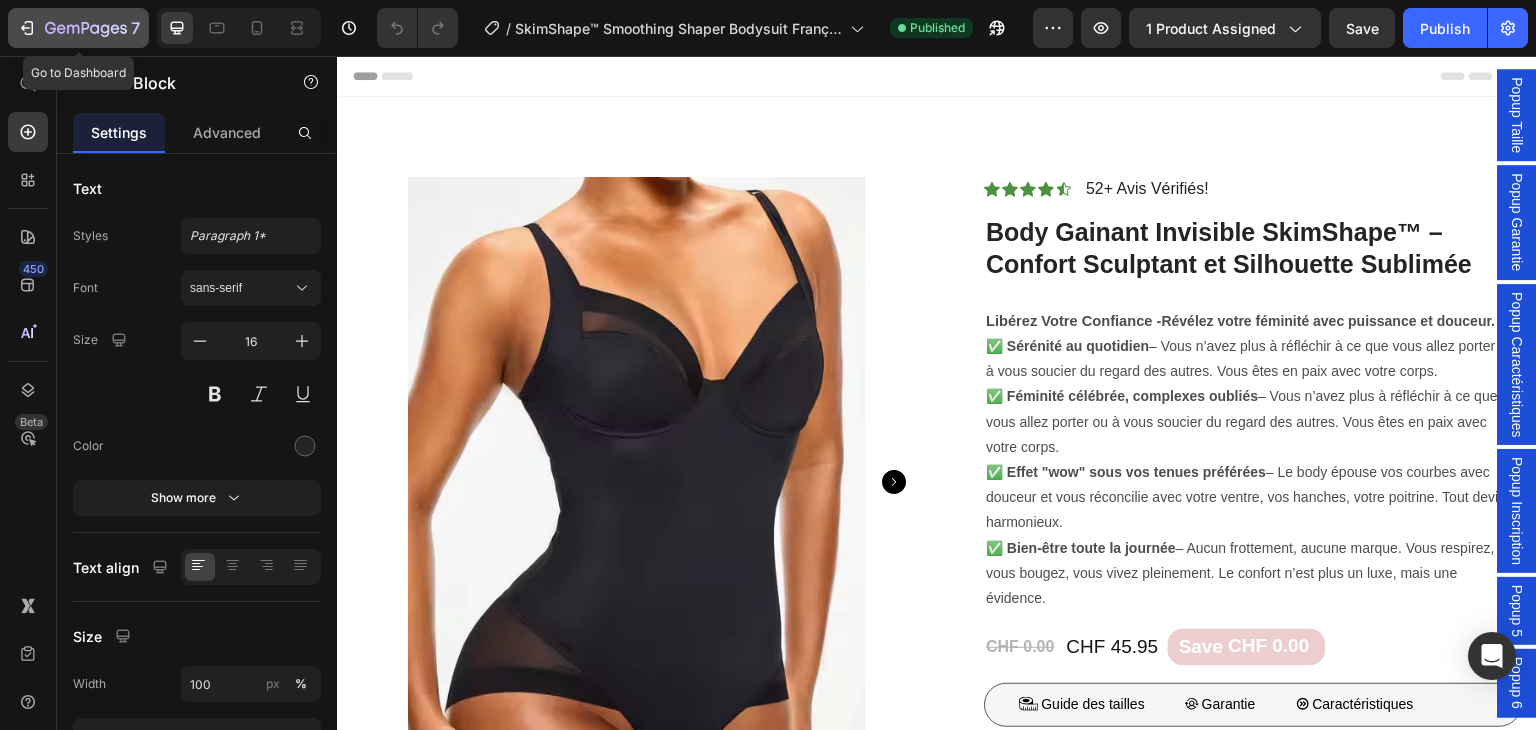 click 